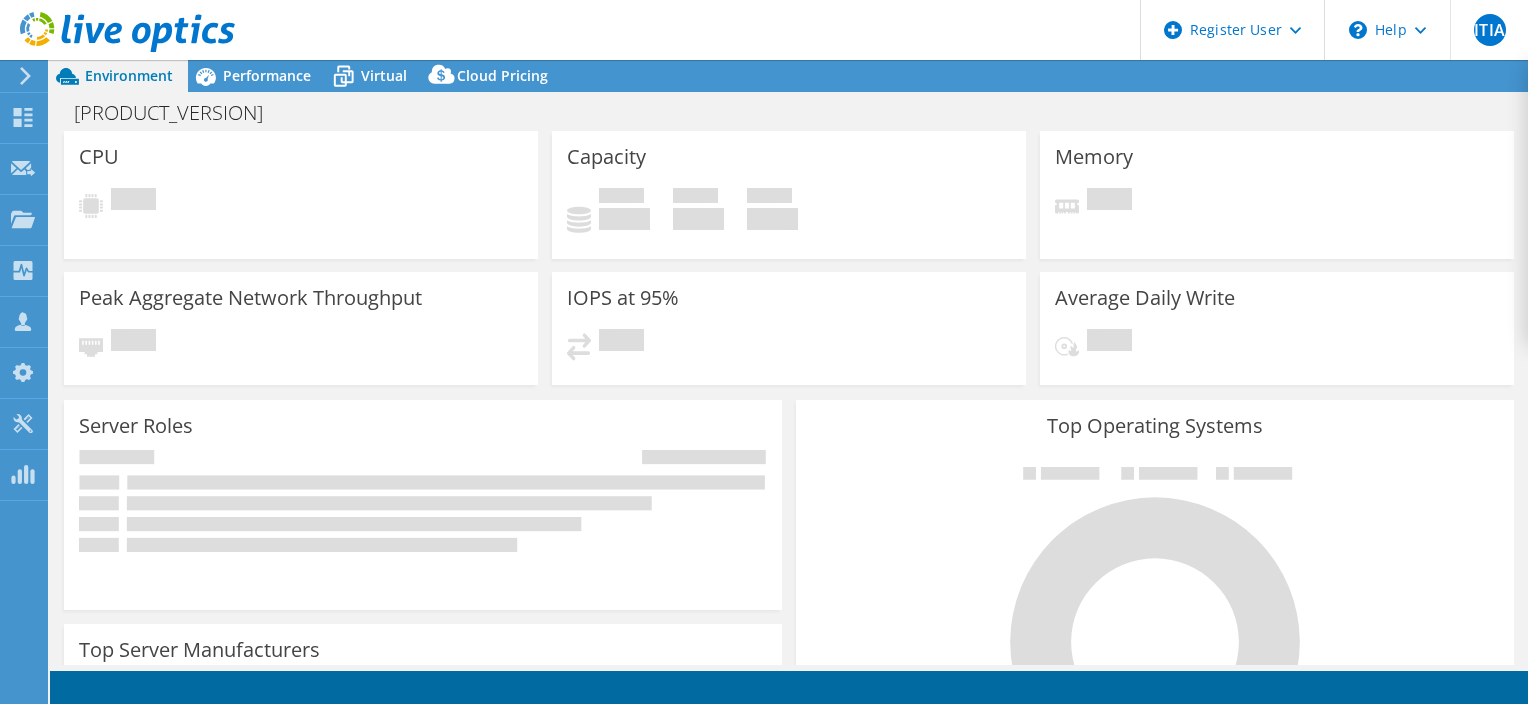 select on "USD" 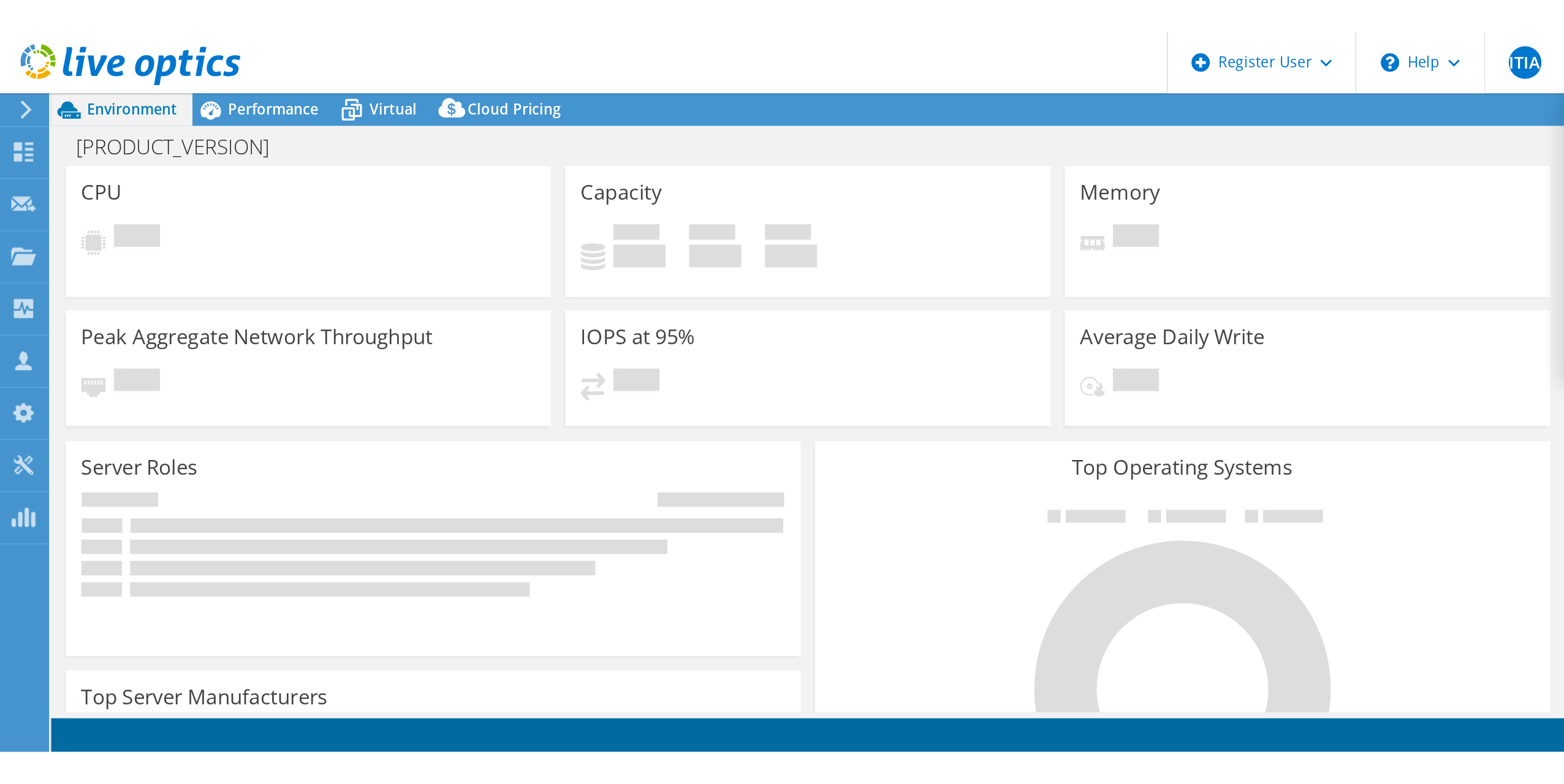 scroll, scrollTop: 0, scrollLeft: 0, axis: both 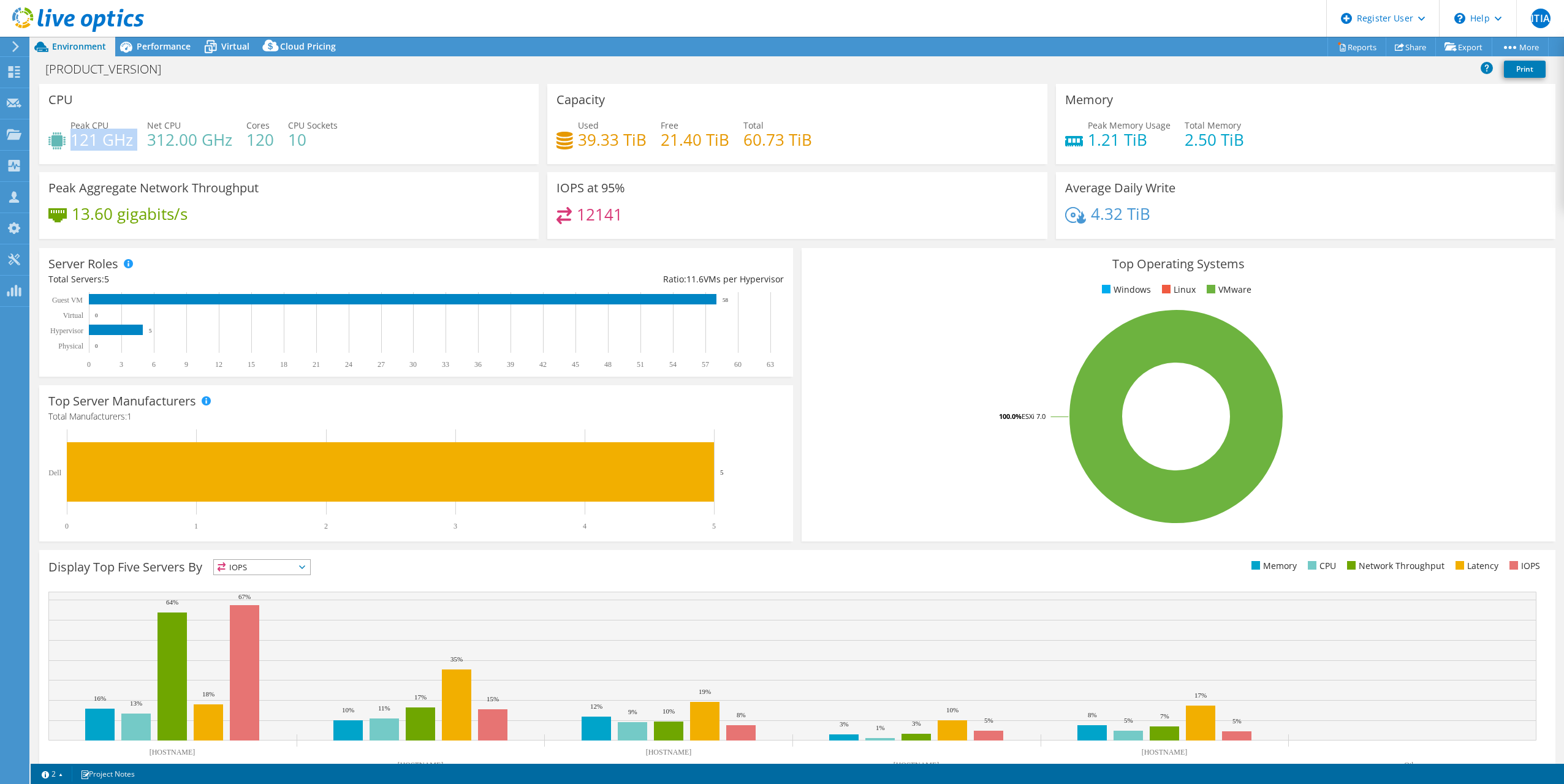 drag, startPoint x: 70, startPoint y: 137, endPoint x: 142, endPoint y: 137, distance: 72 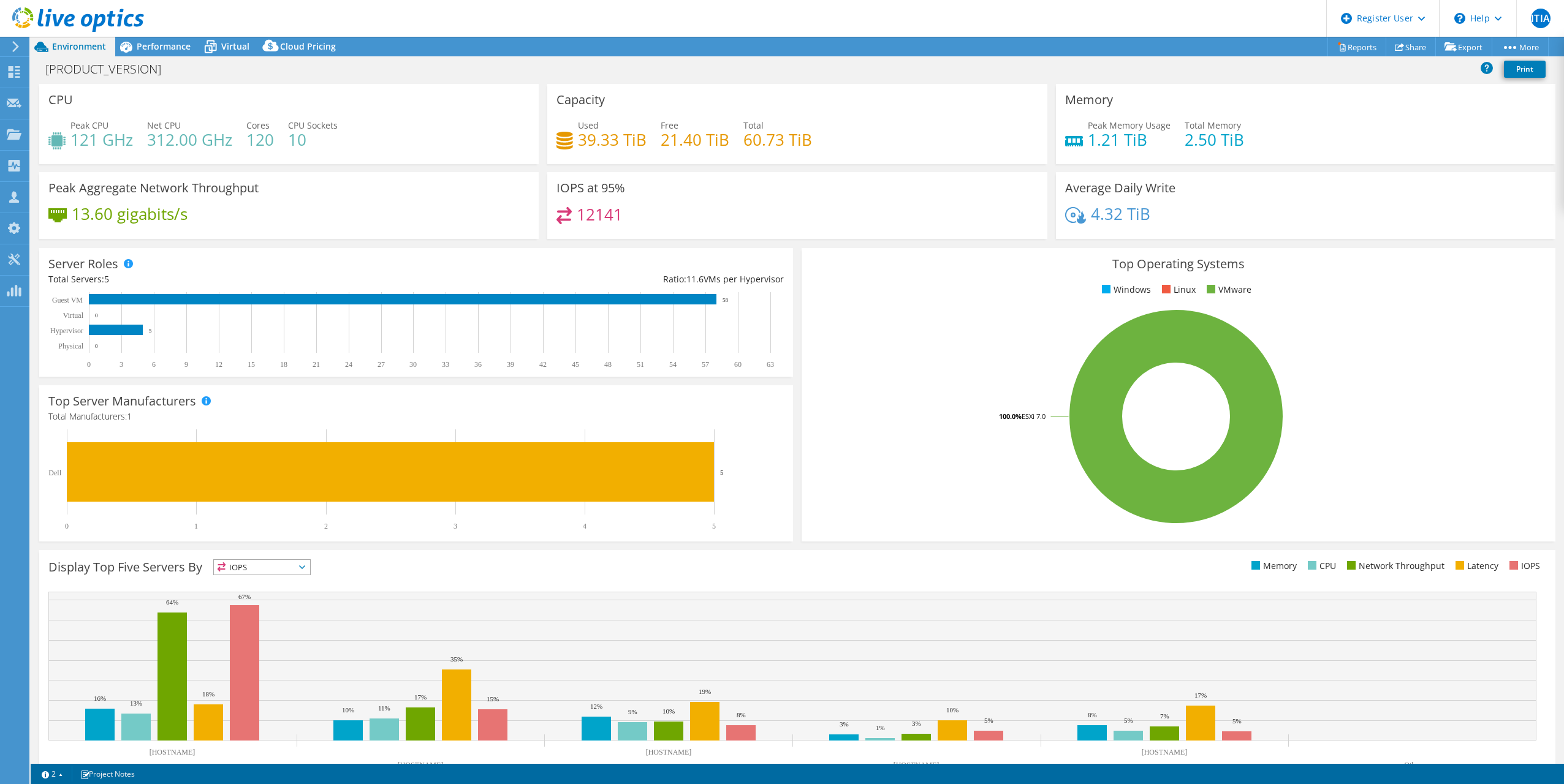 click on "312.00 GHz" at bounding box center [189, 140] 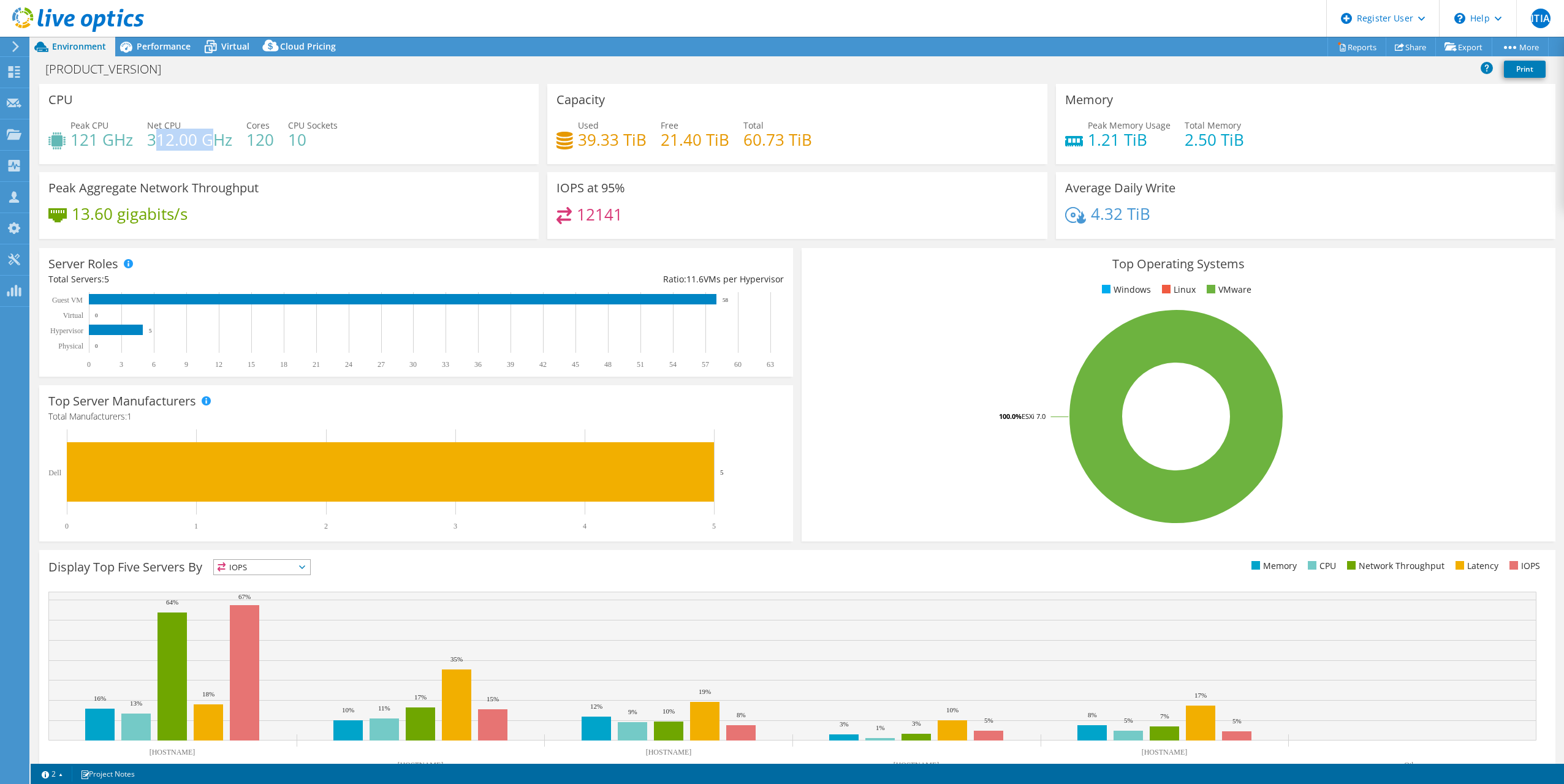 drag, startPoint x: 153, startPoint y: 139, endPoint x: 207, endPoint y: 150, distance: 55.10898 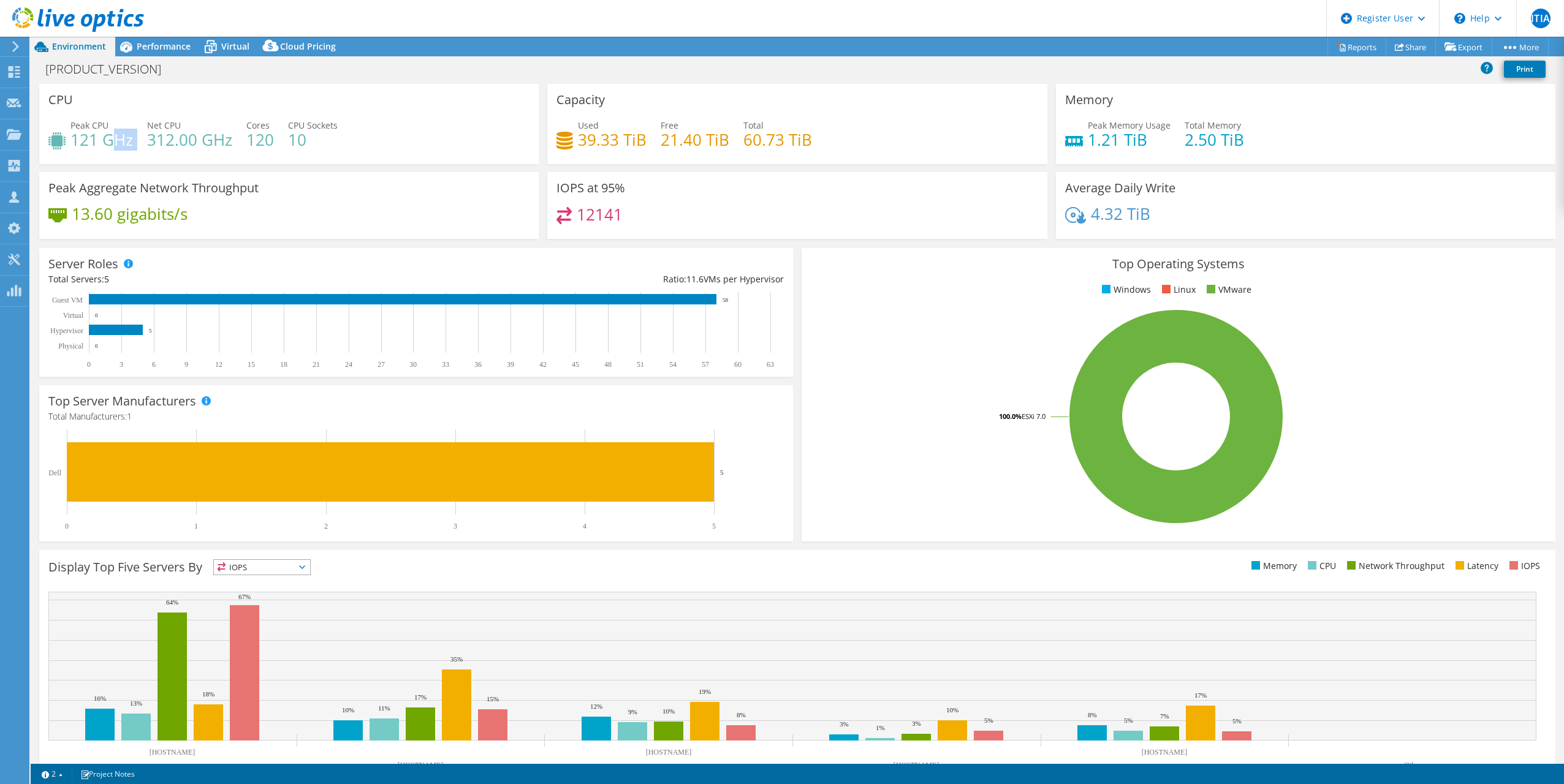 drag, startPoint x: 74, startPoint y: 151, endPoint x: 113, endPoint y: 146, distance: 39.319207 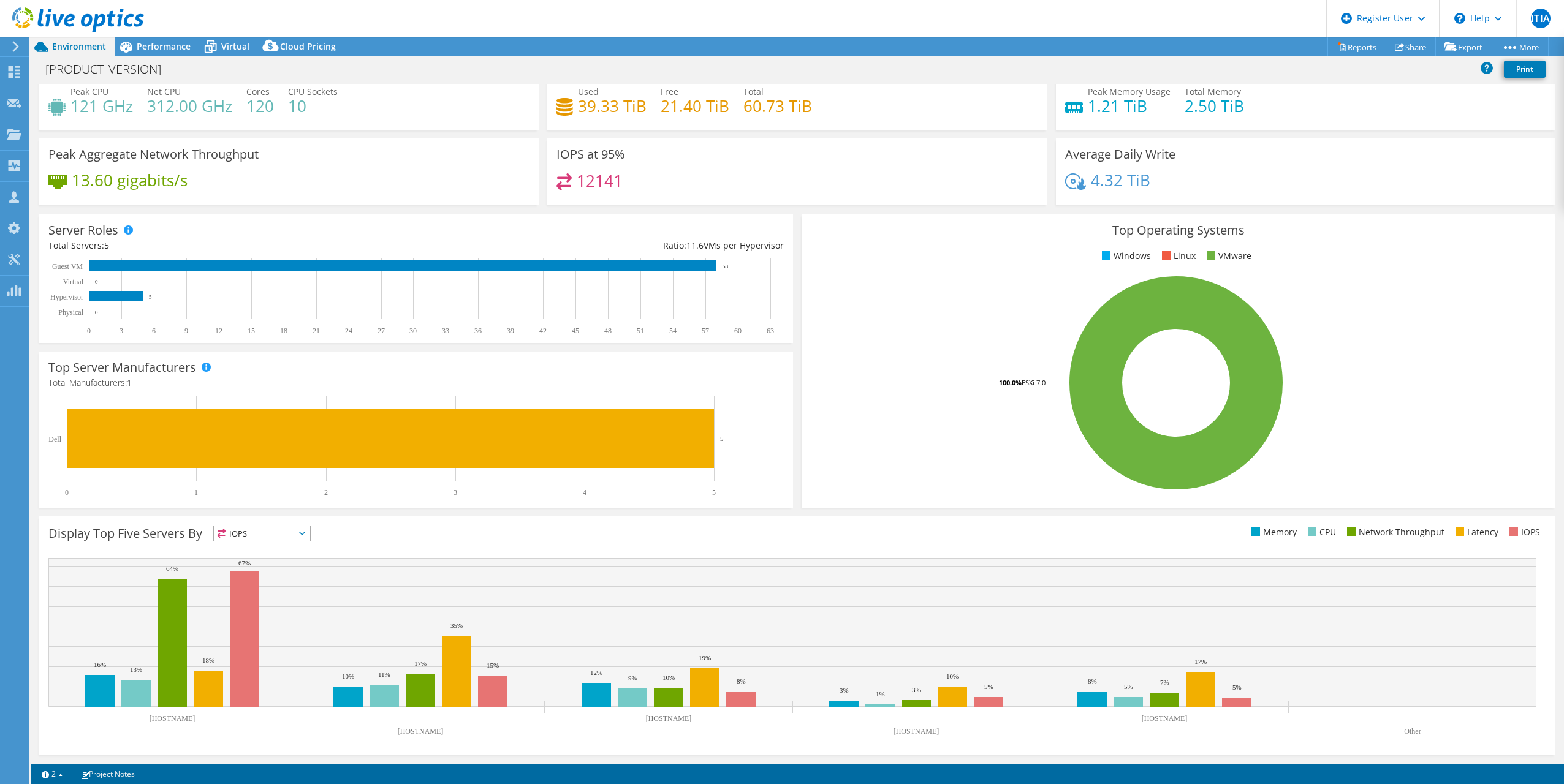scroll, scrollTop: 0, scrollLeft: 0, axis: both 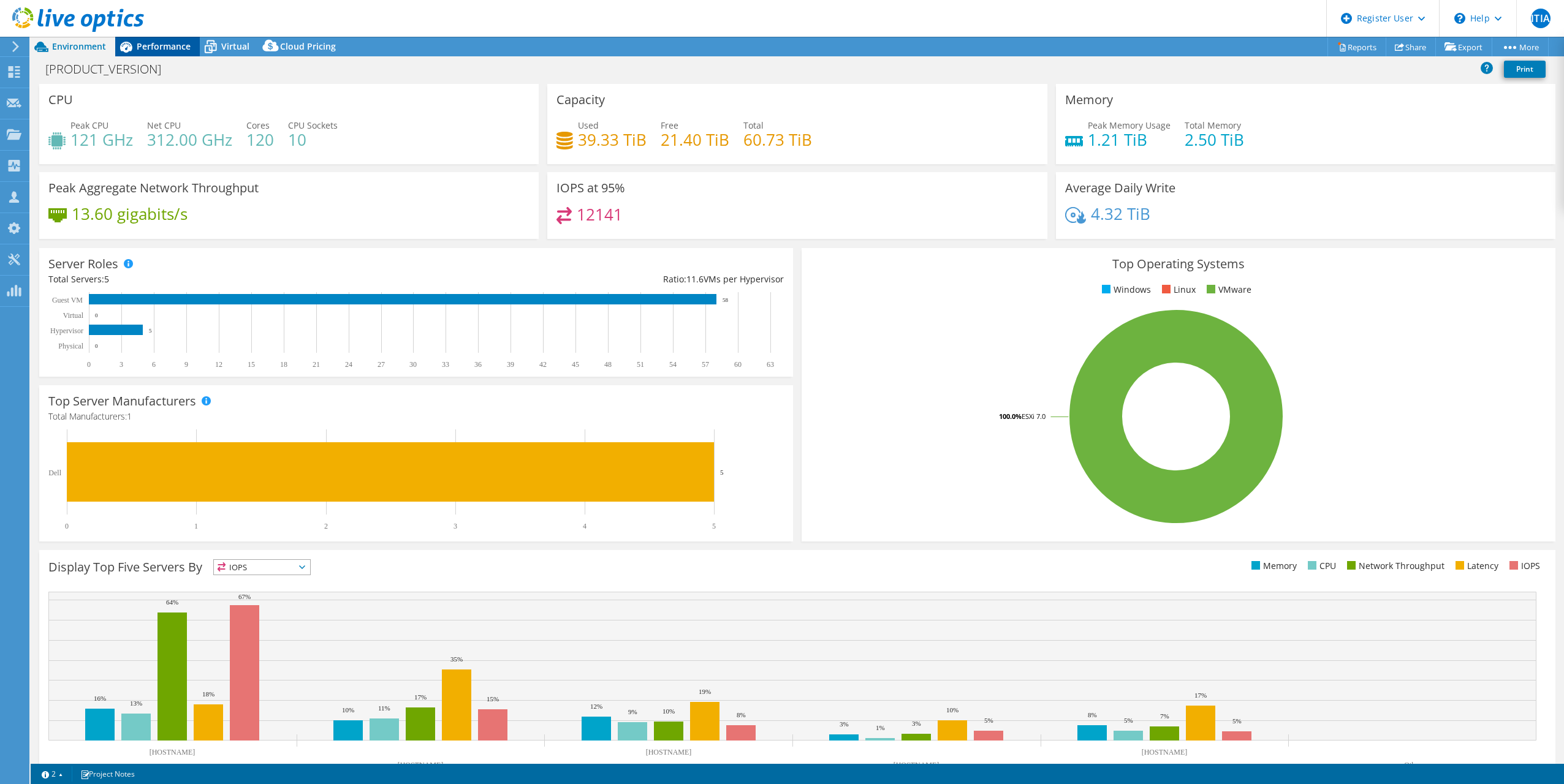 click on "Performance" at bounding box center (164, 46) 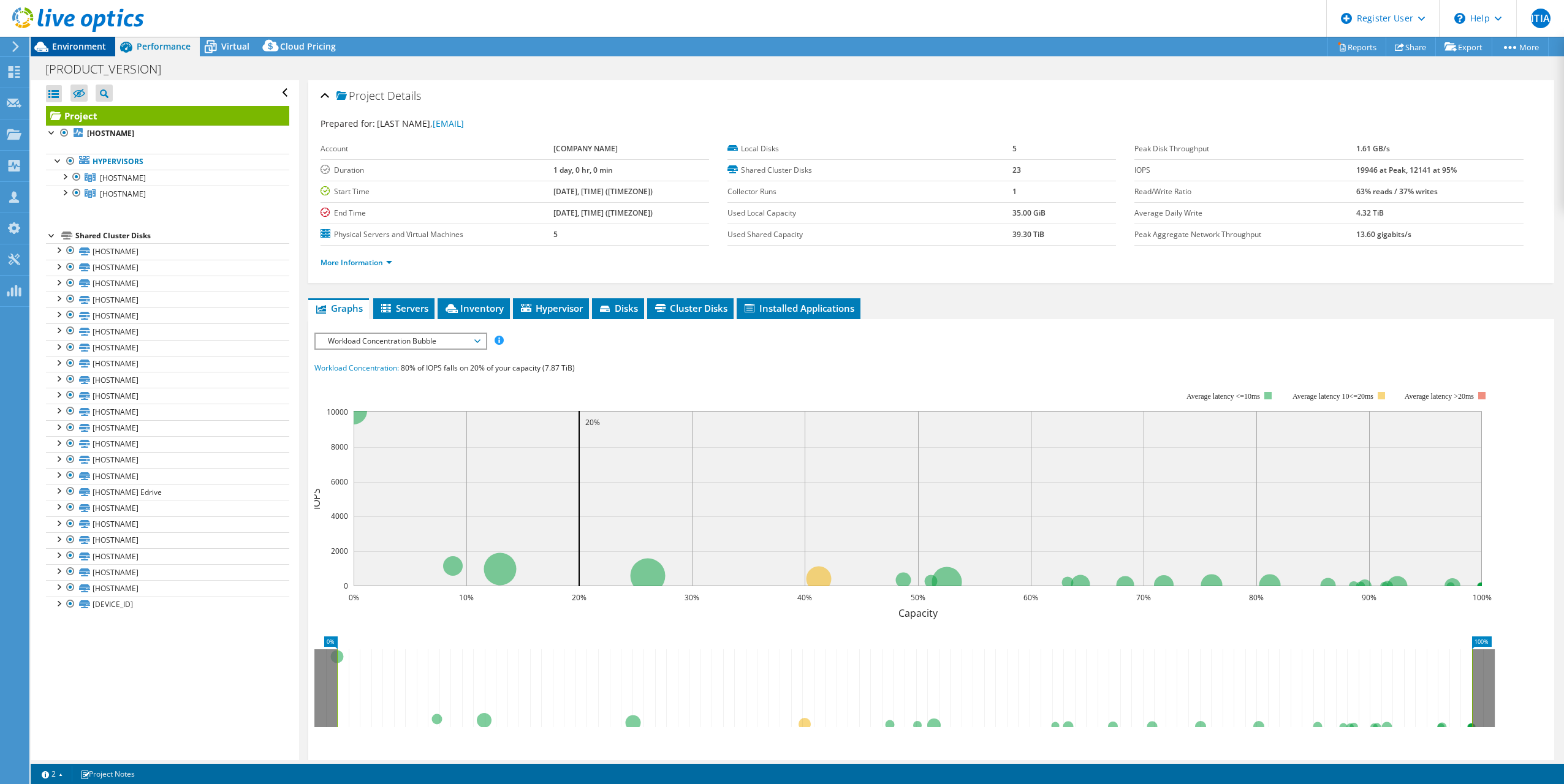 click on "Environment" at bounding box center (73, 47) 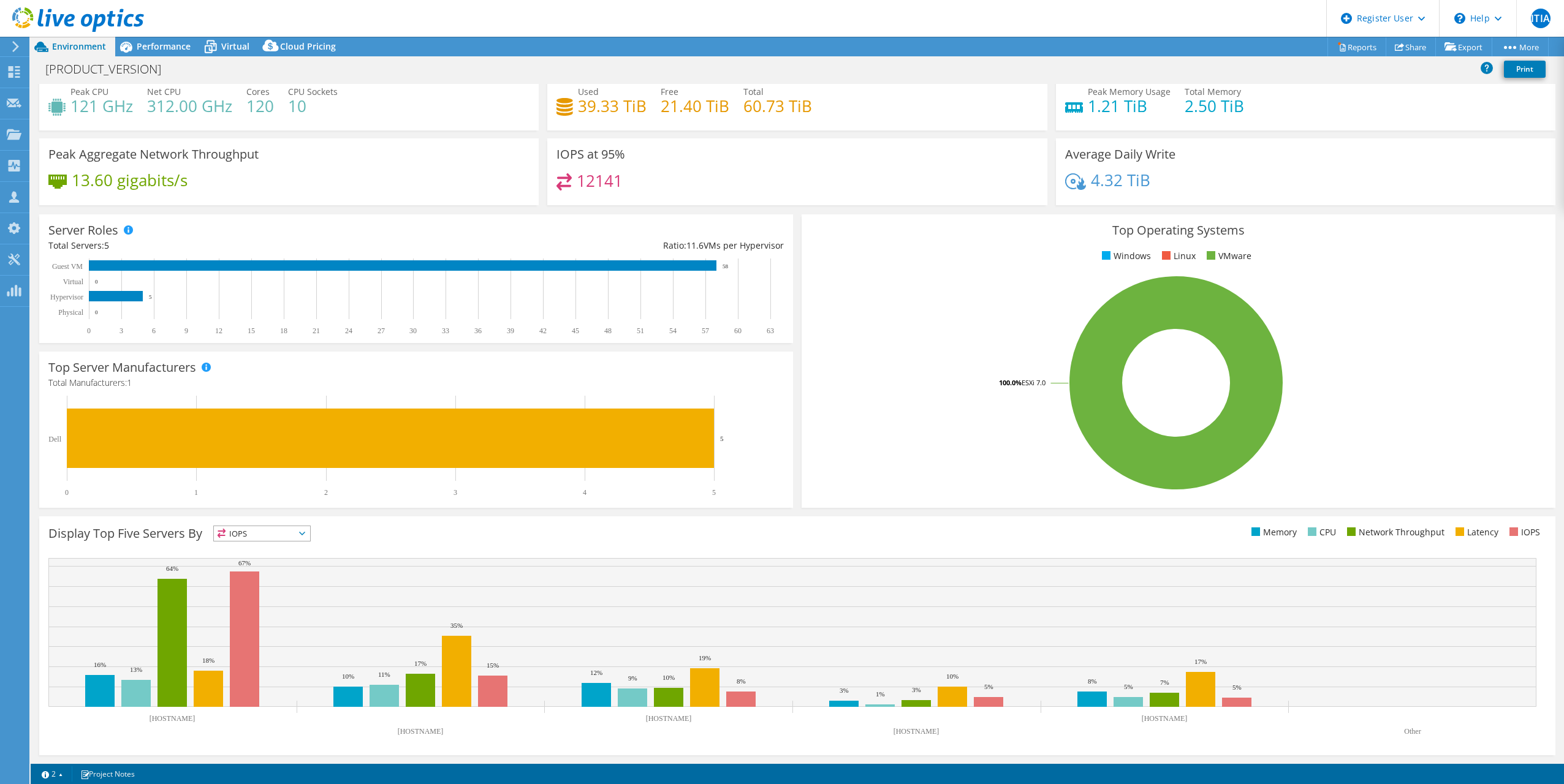 scroll, scrollTop: 0, scrollLeft: 0, axis: both 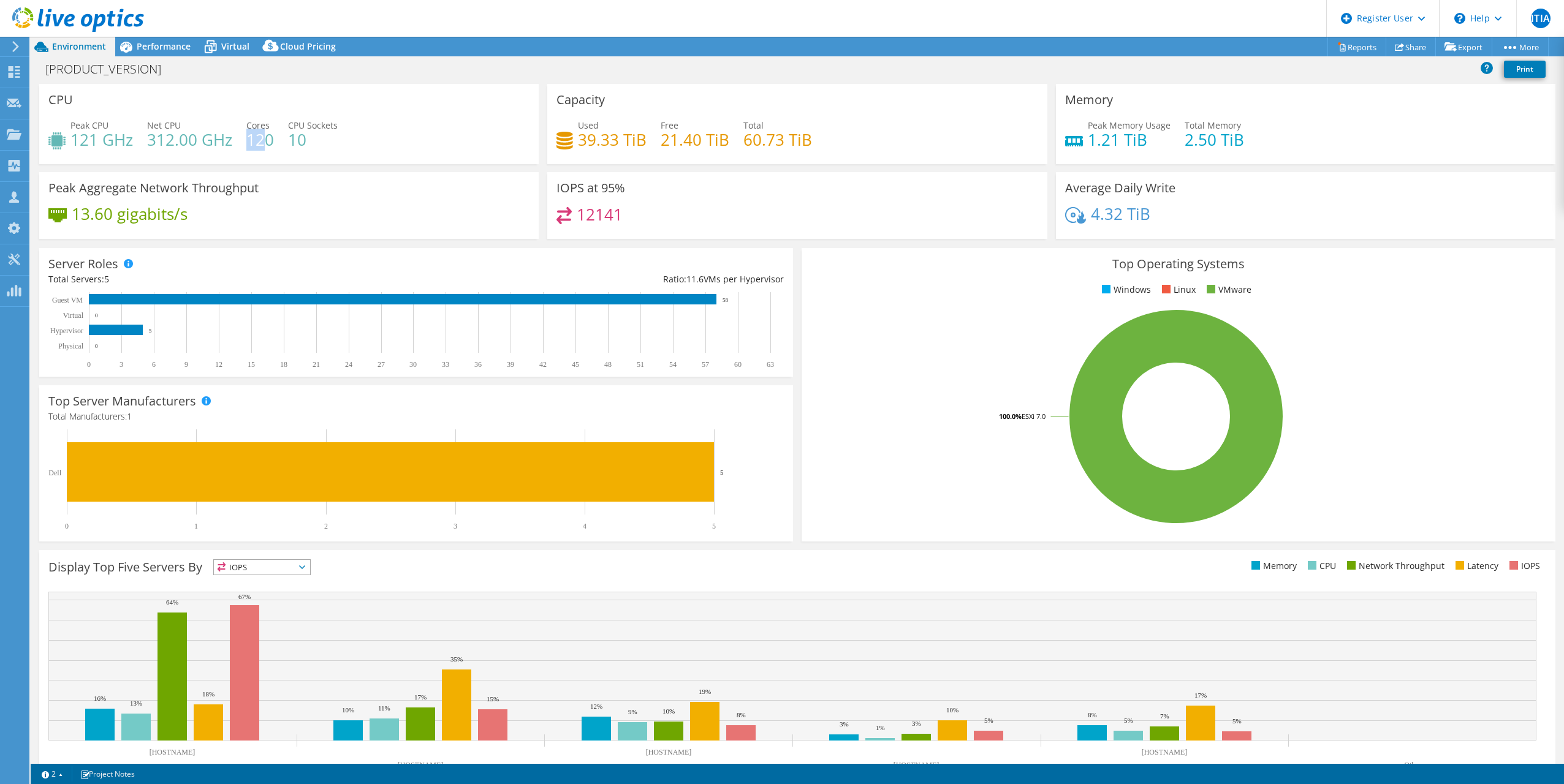 drag, startPoint x: 247, startPoint y: 138, endPoint x: 268, endPoint y: 138, distance: 21 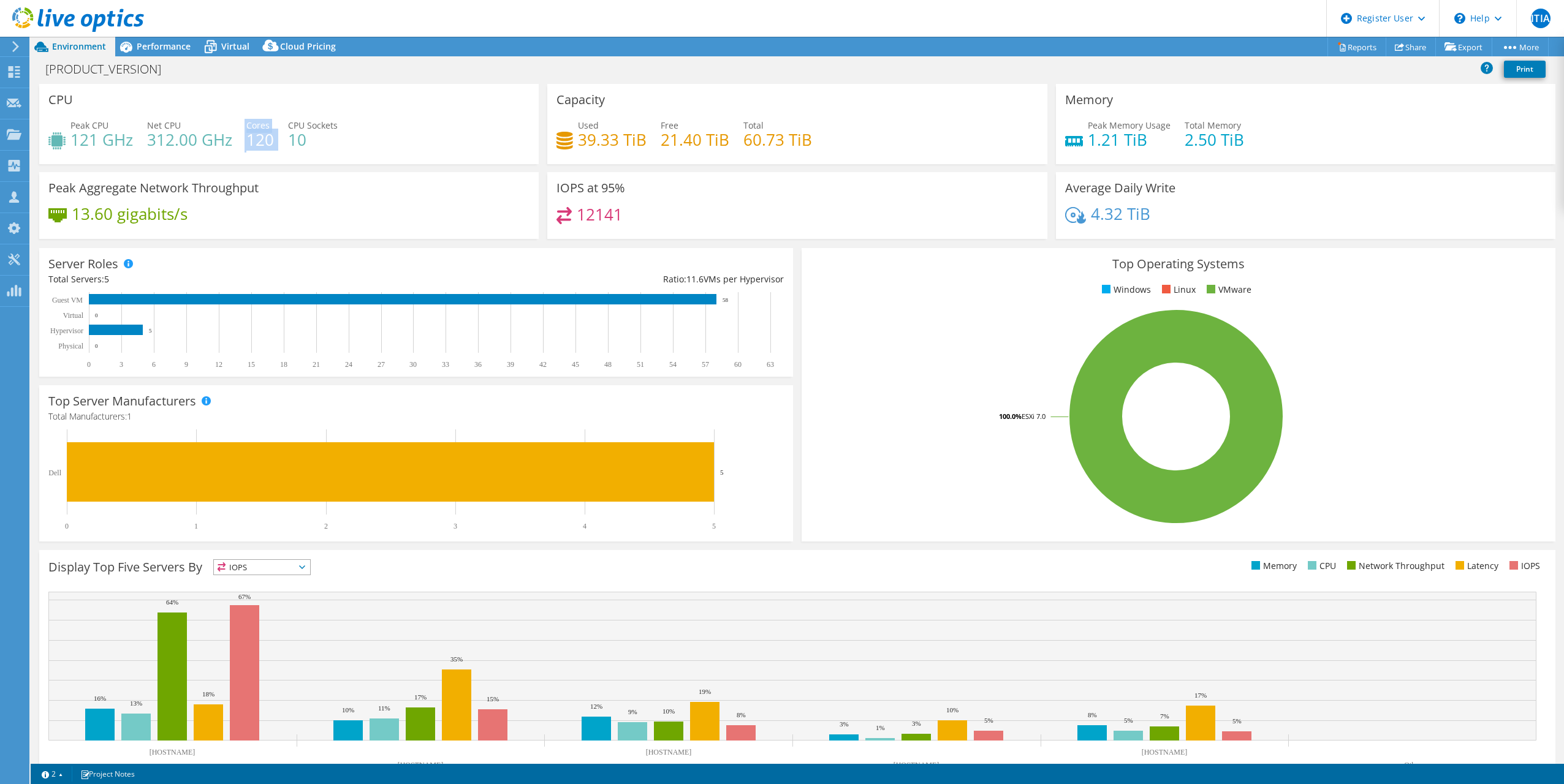 drag, startPoint x: 275, startPoint y: 138, endPoint x: 243, endPoint y: 141, distance: 32.14032 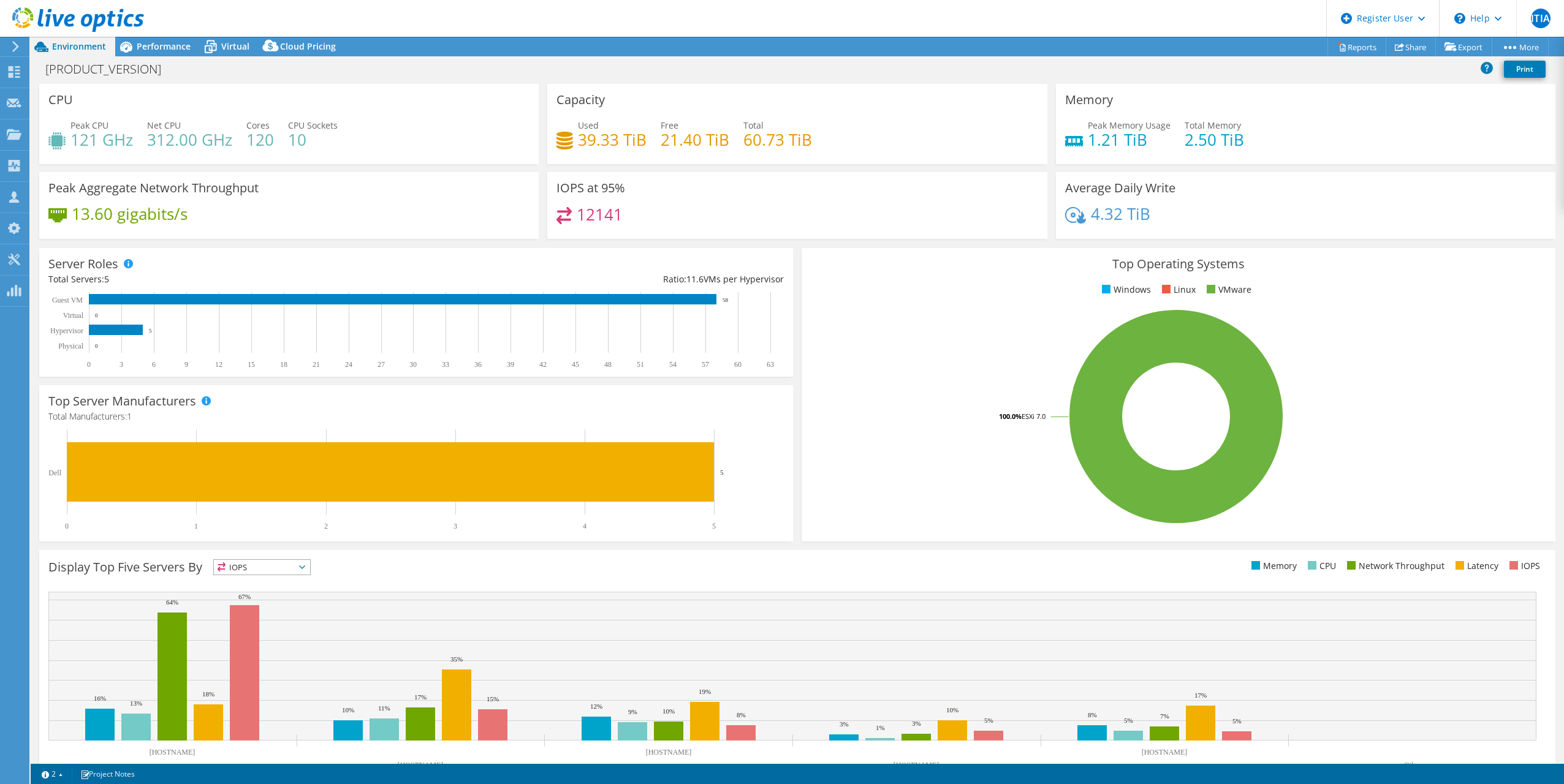 click on "10" at bounding box center [313, 140] 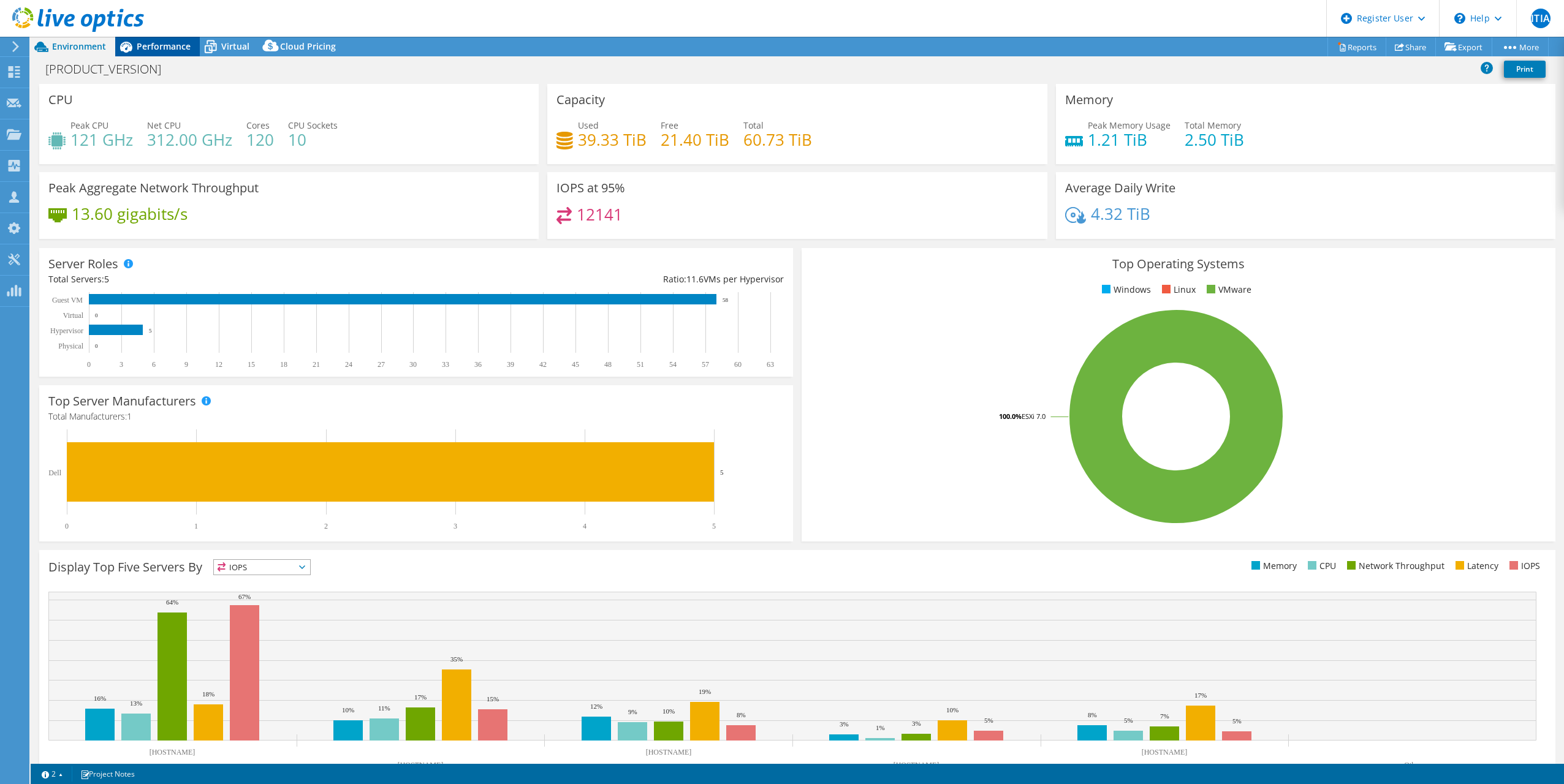 click 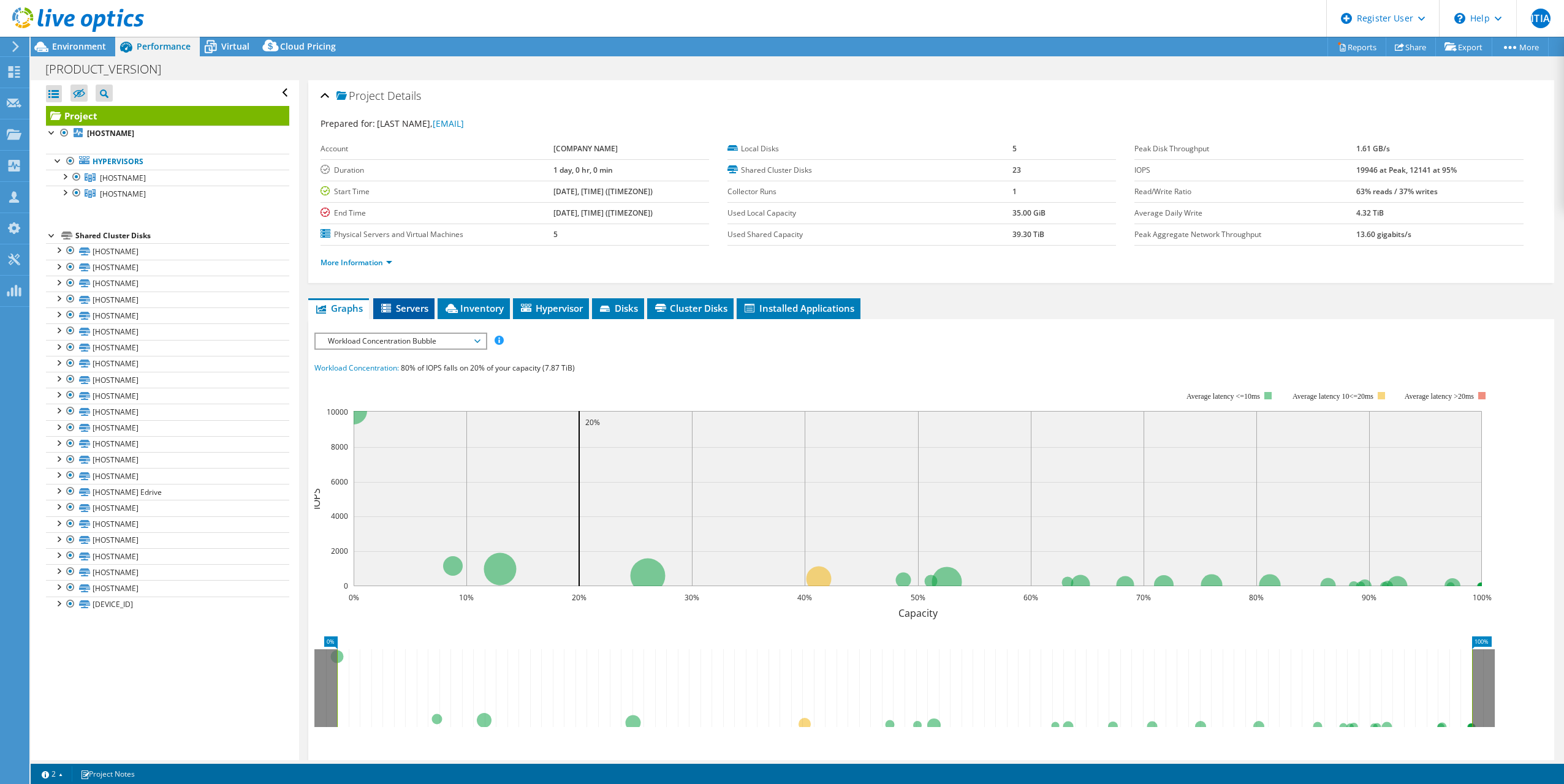 click 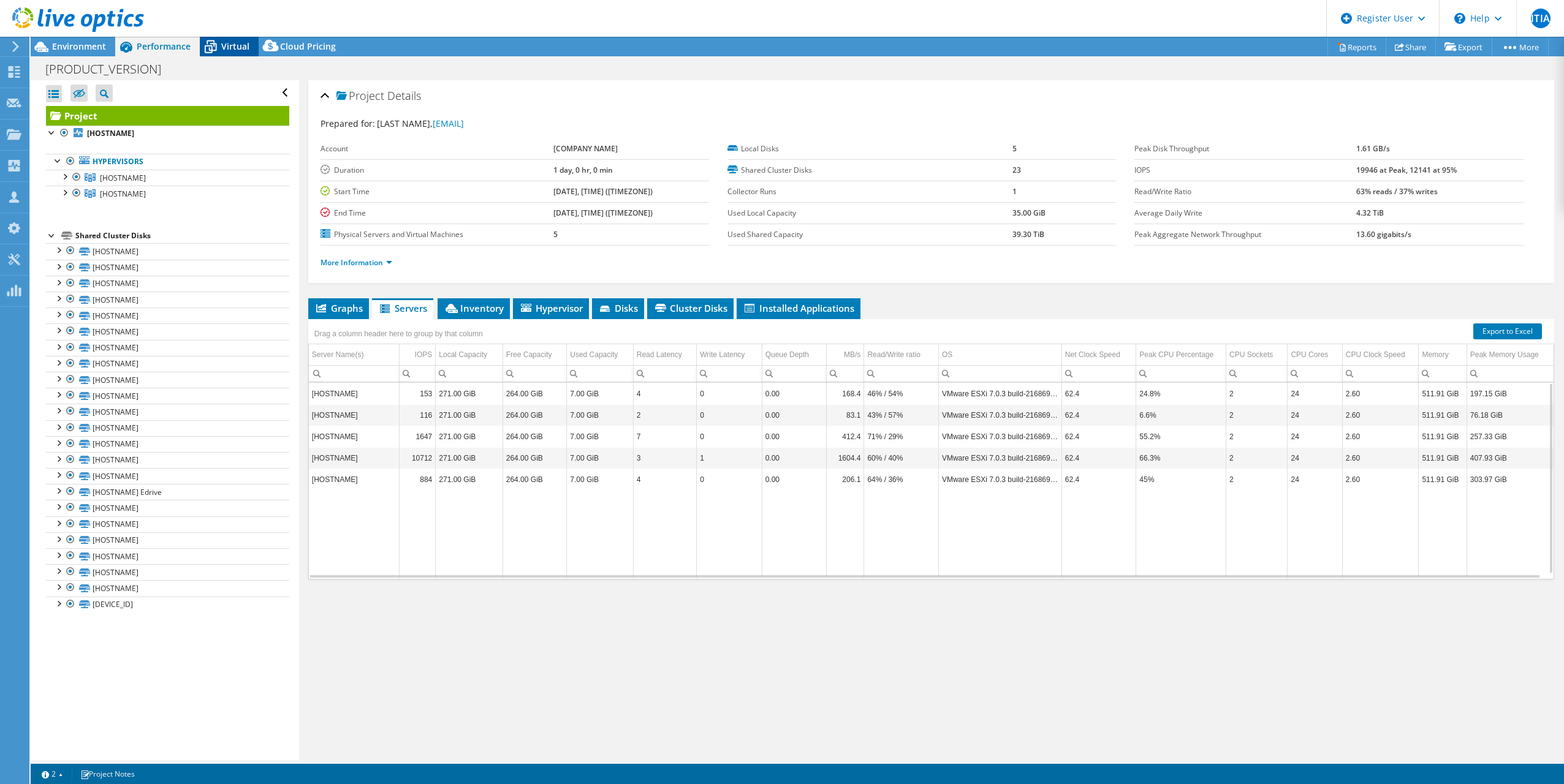 click on "Virtual" at bounding box center (229, 47) 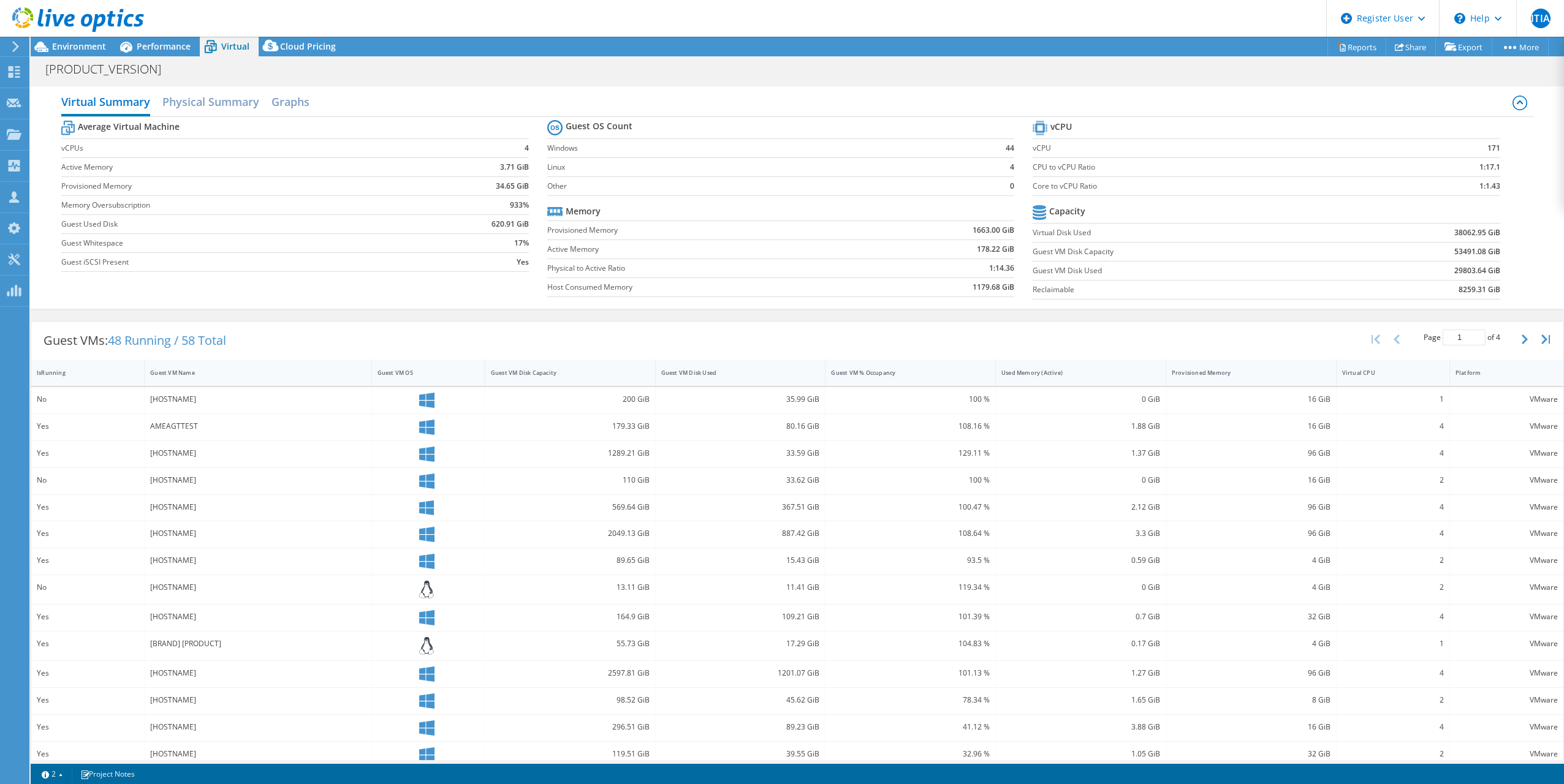 click at bounding box center (72, 20) 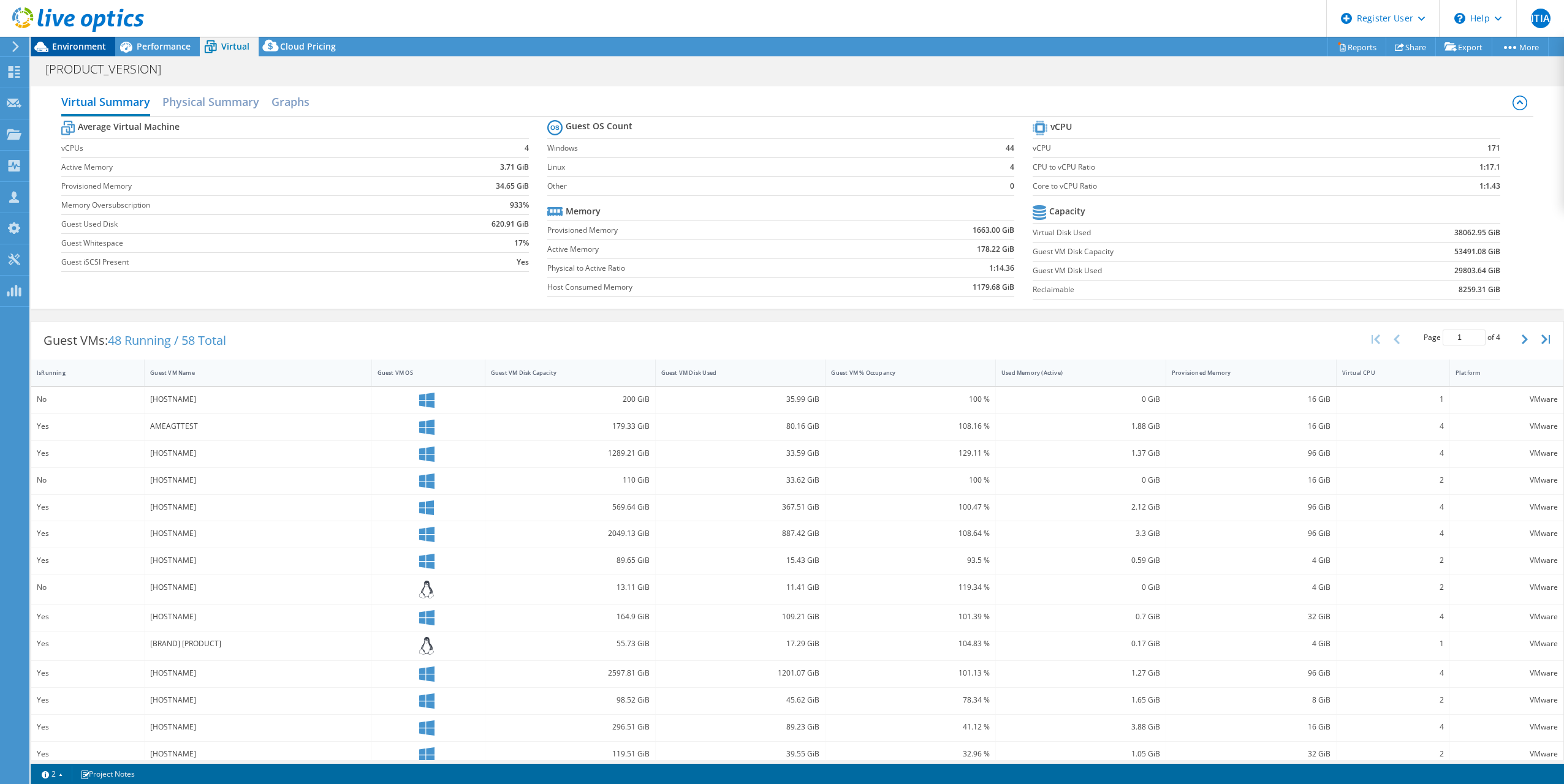 click on "Environment" at bounding box center (79, 46) 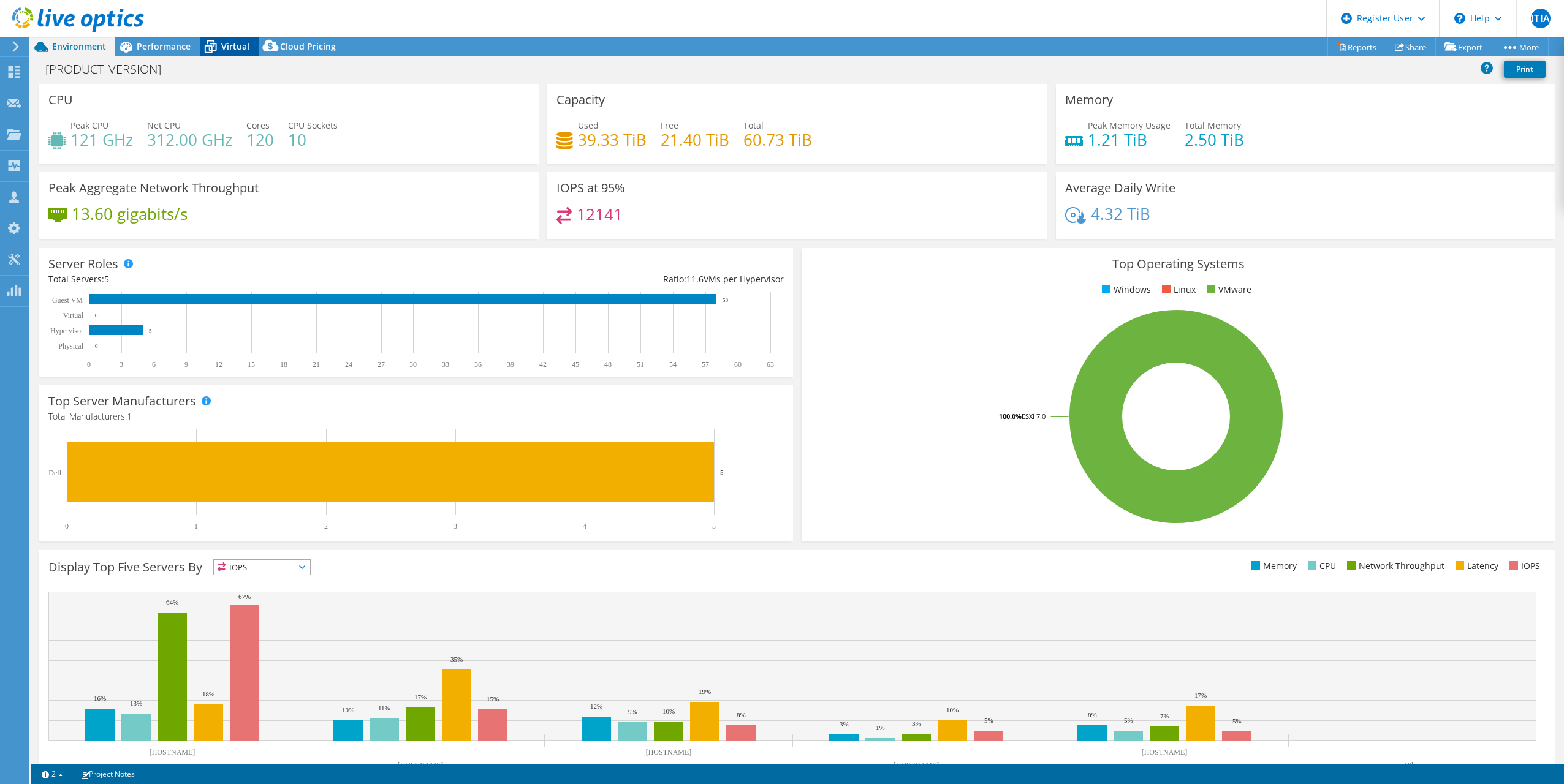 click on "Virtual" at bounding box center [229, 47] 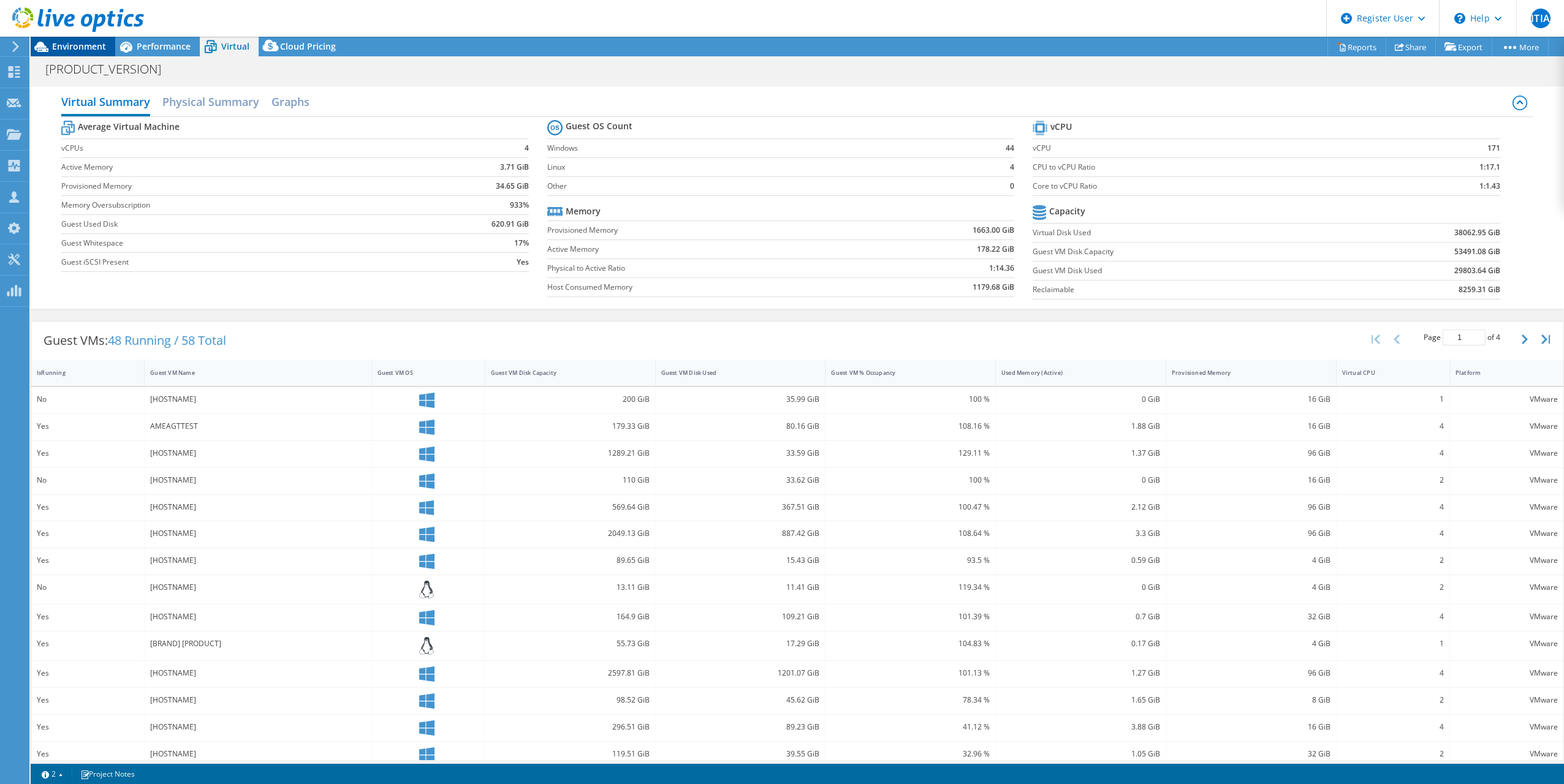 click on "Environment" at bounding box center (79, 46) 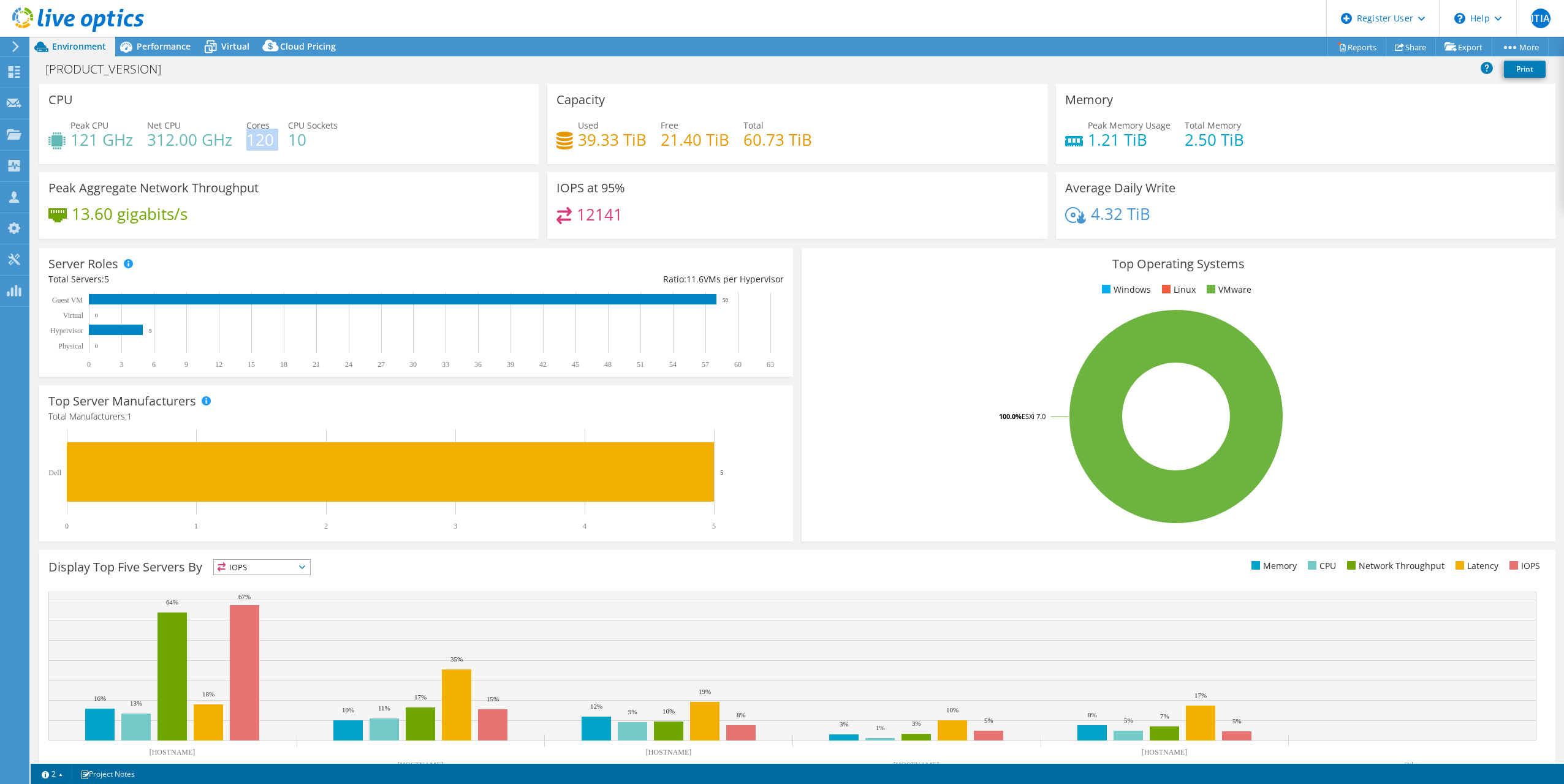 drag, startPoint x: 248, startPoint y: 139, endPoint x: 279, endPoint y: 131, distance: 32.01562 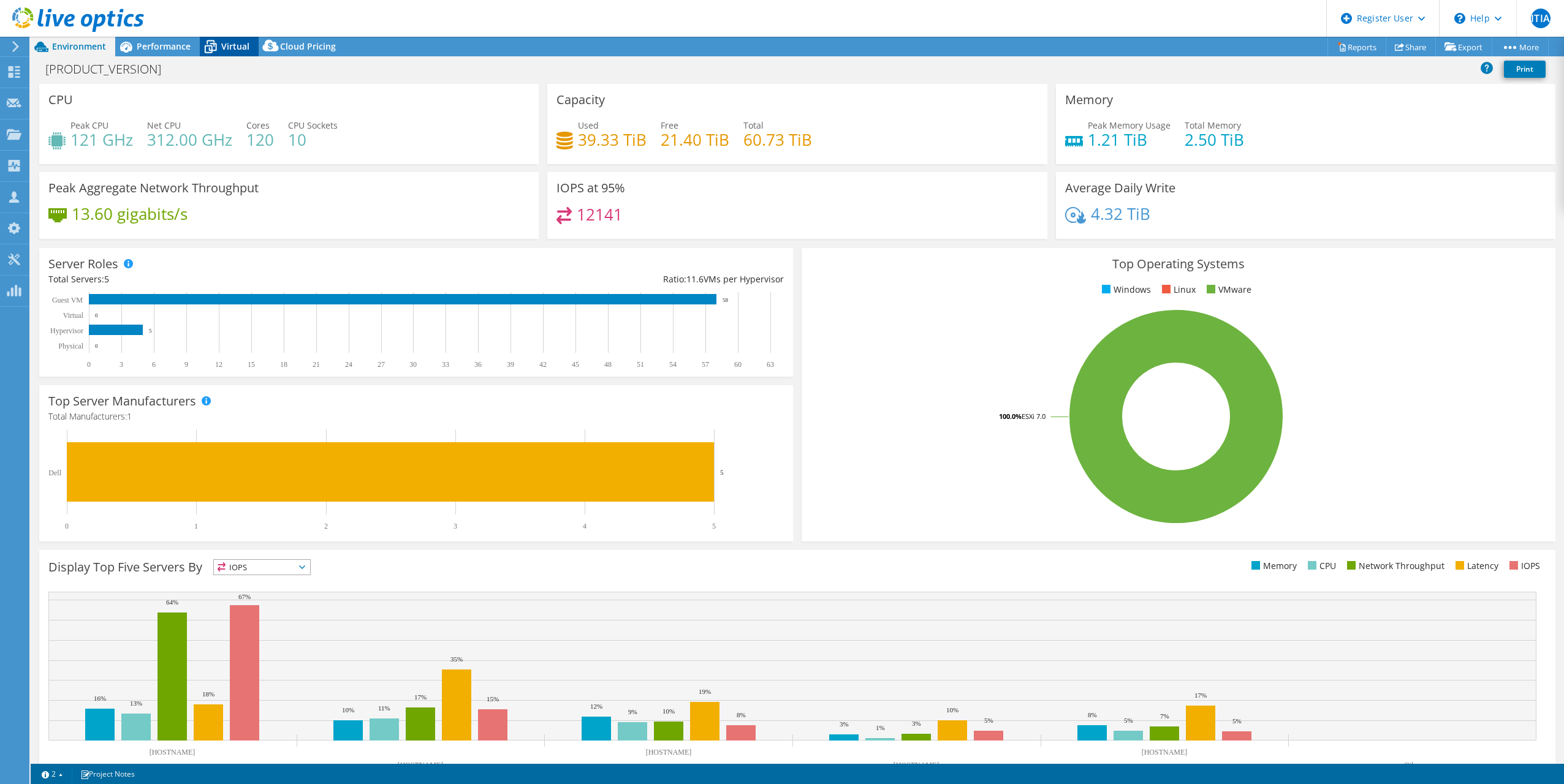 drag, startPoint x: 279, startPoint y: 131, endPoint x: 218, endPoint y: 42, distance: 107.8981 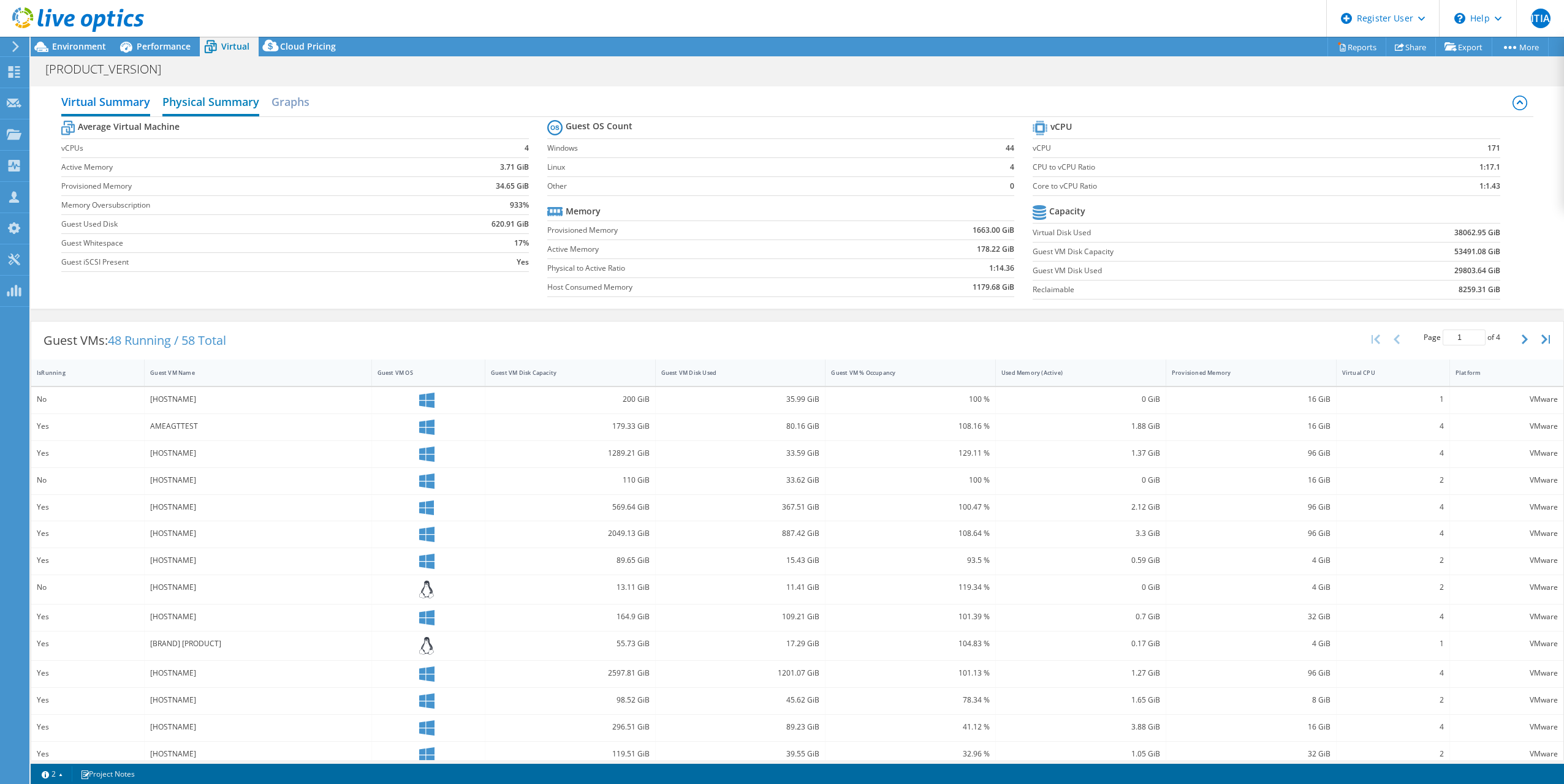 click on "Physical Summary" at bounding box center [211, 103] 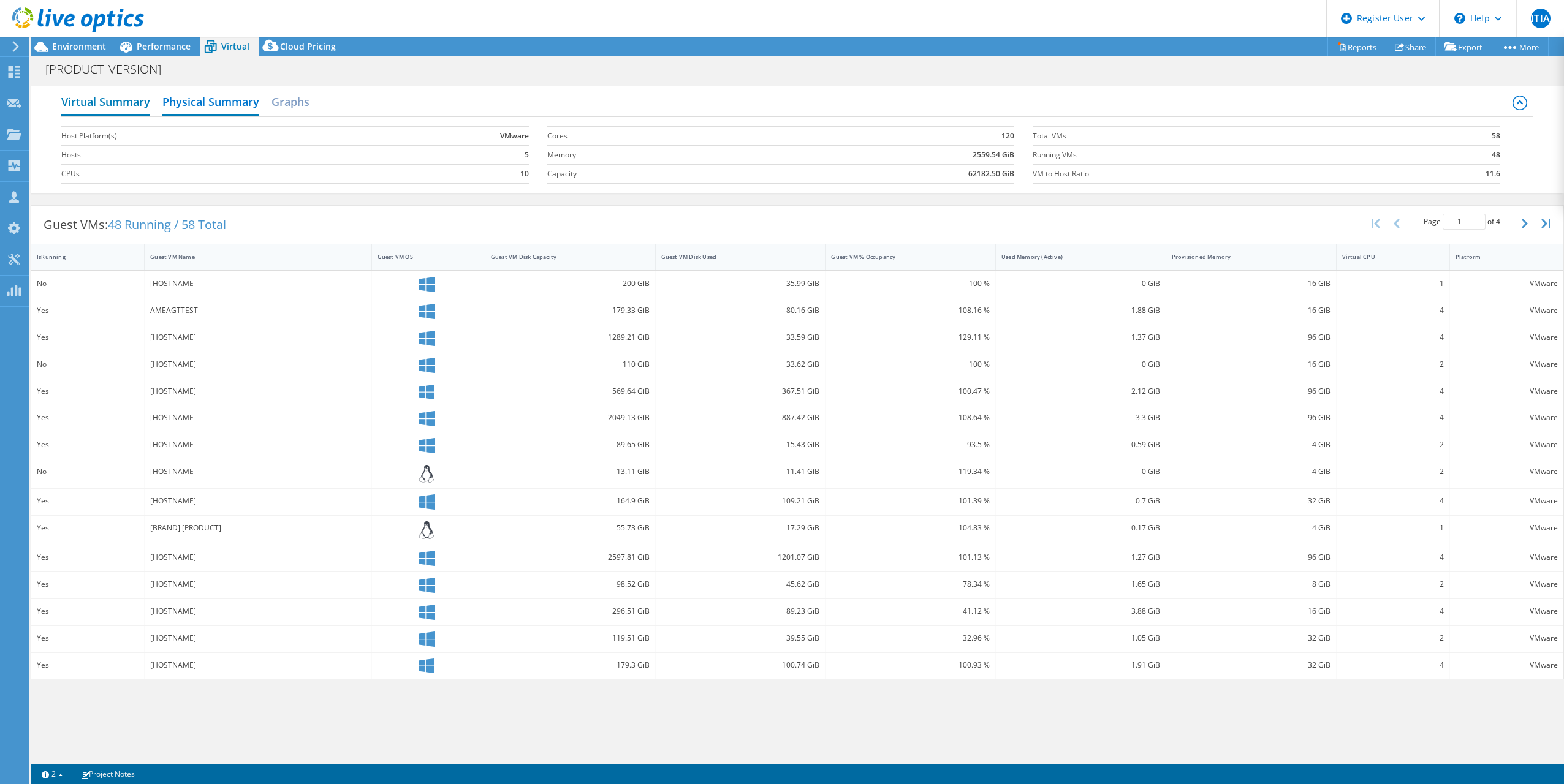 click on "Virtual Summary" at bounding box center [105, 103] 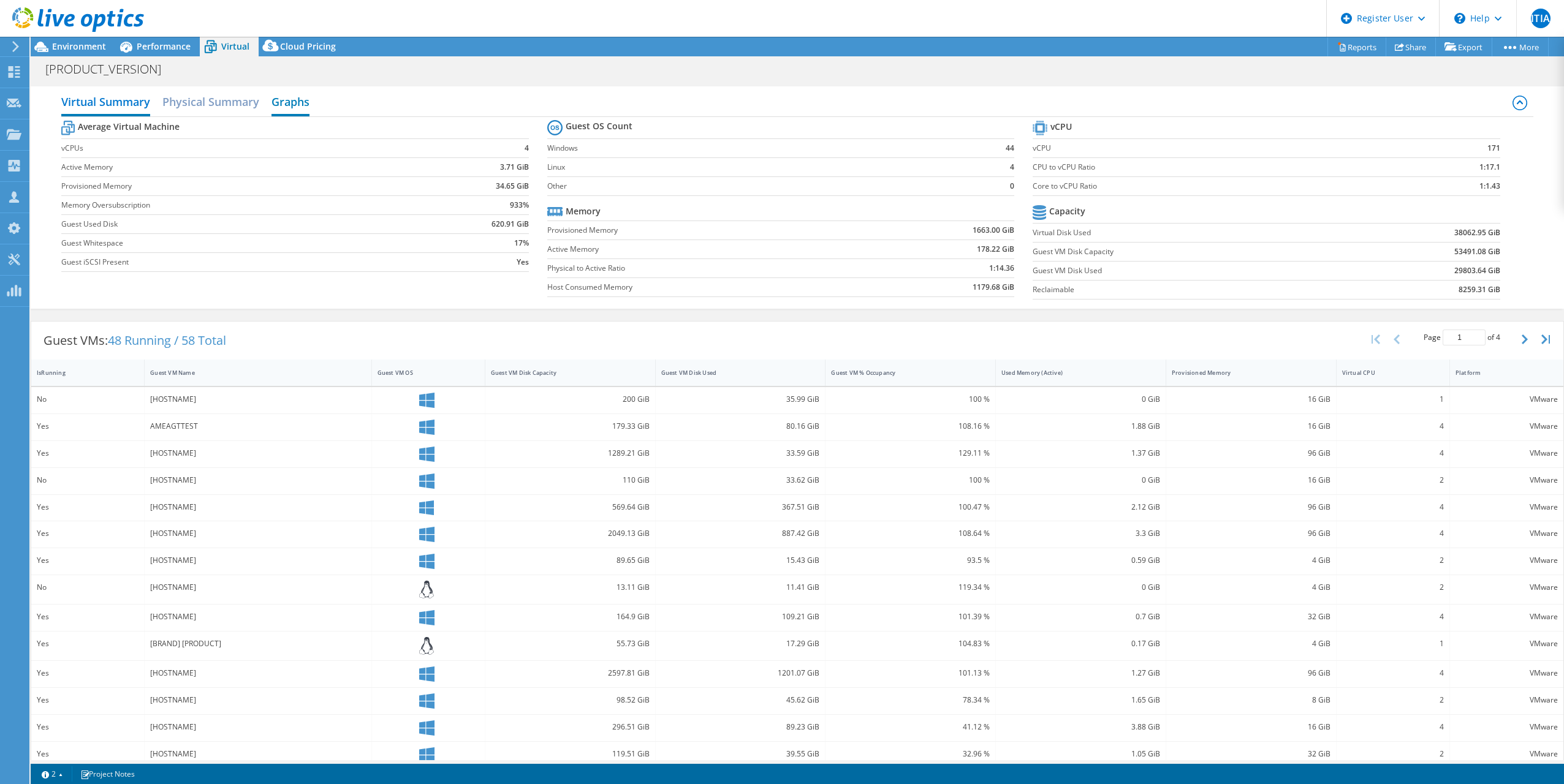 click on "Graphs" at bounding box center (290, 103) 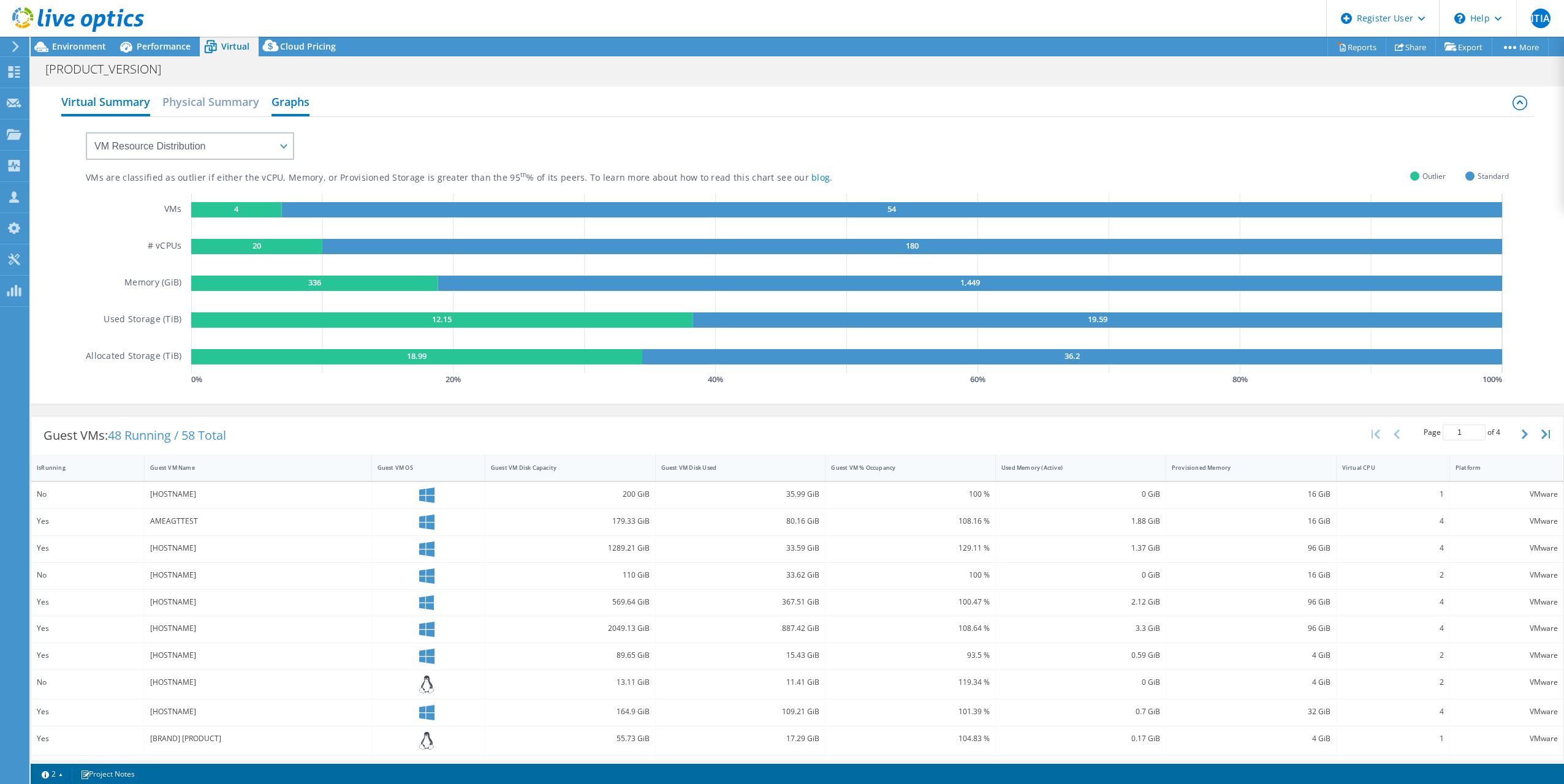 click on "Virtual Summary" at bounding box center [105, 103] 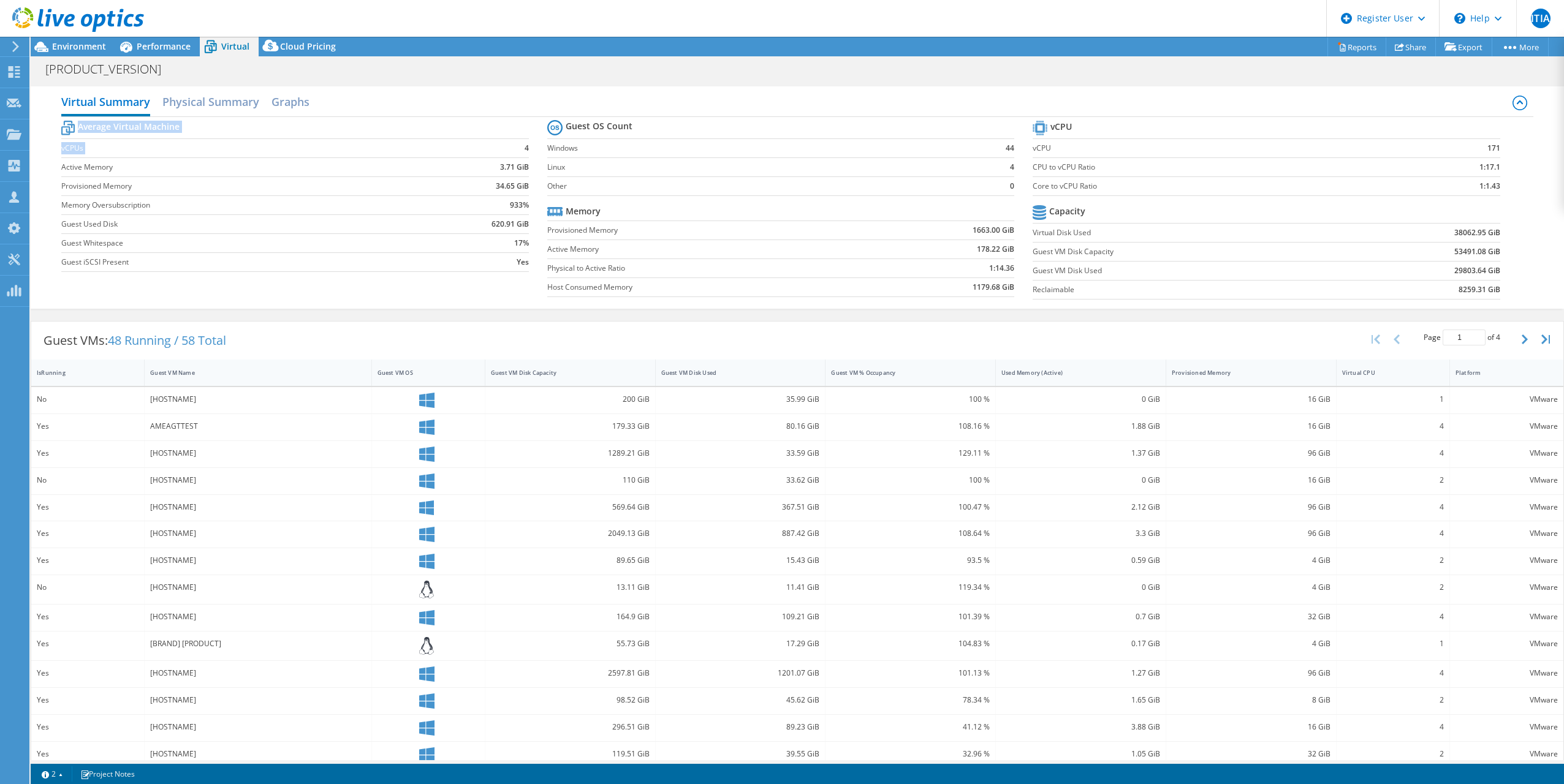 drag, startPoint x: 526, startPoint y: 146, endPoint x: 520, endPoint y: 153, distance: 9.219544 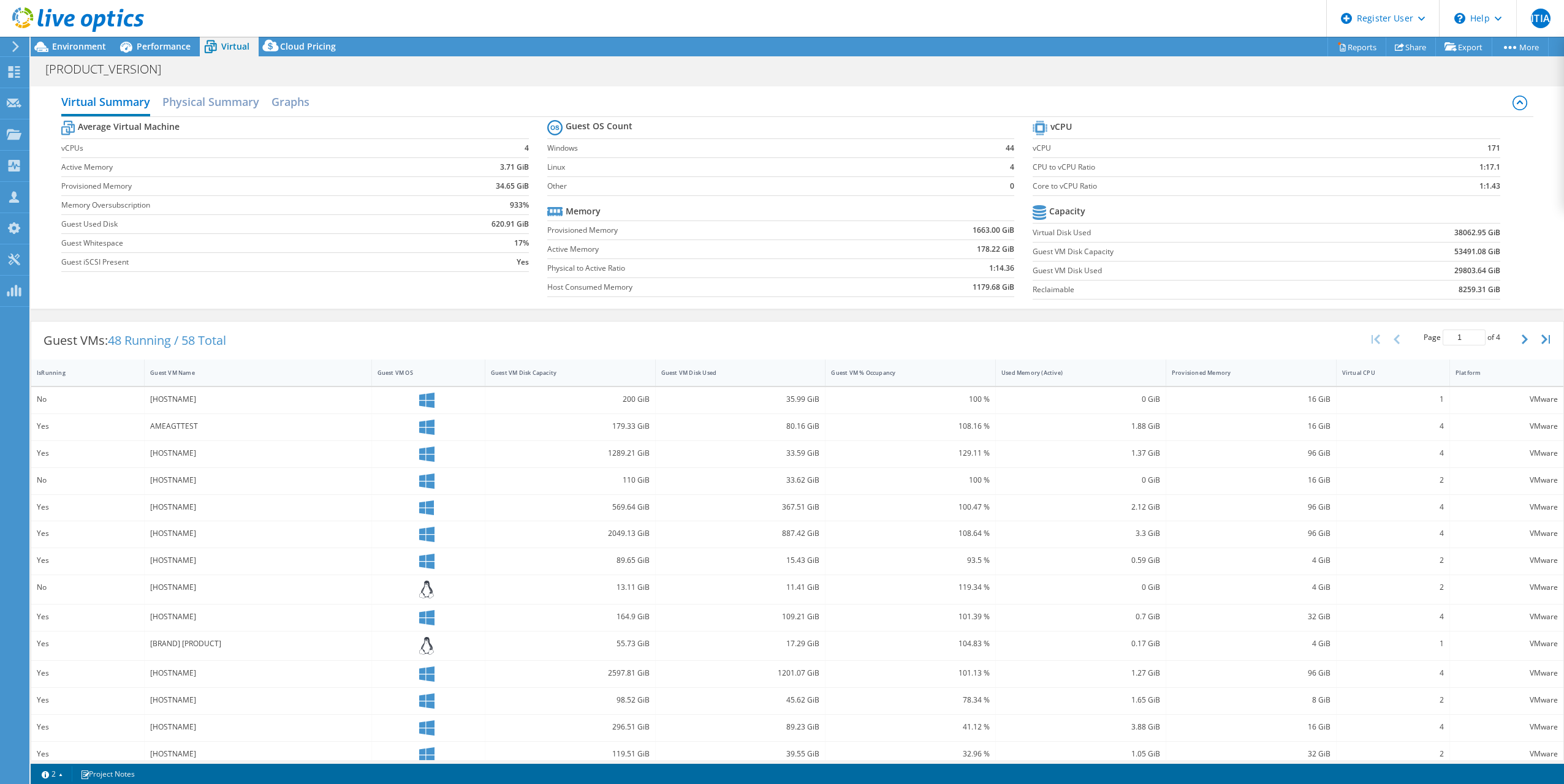 click on "1:17.1" at bounding box center (1447, 167) 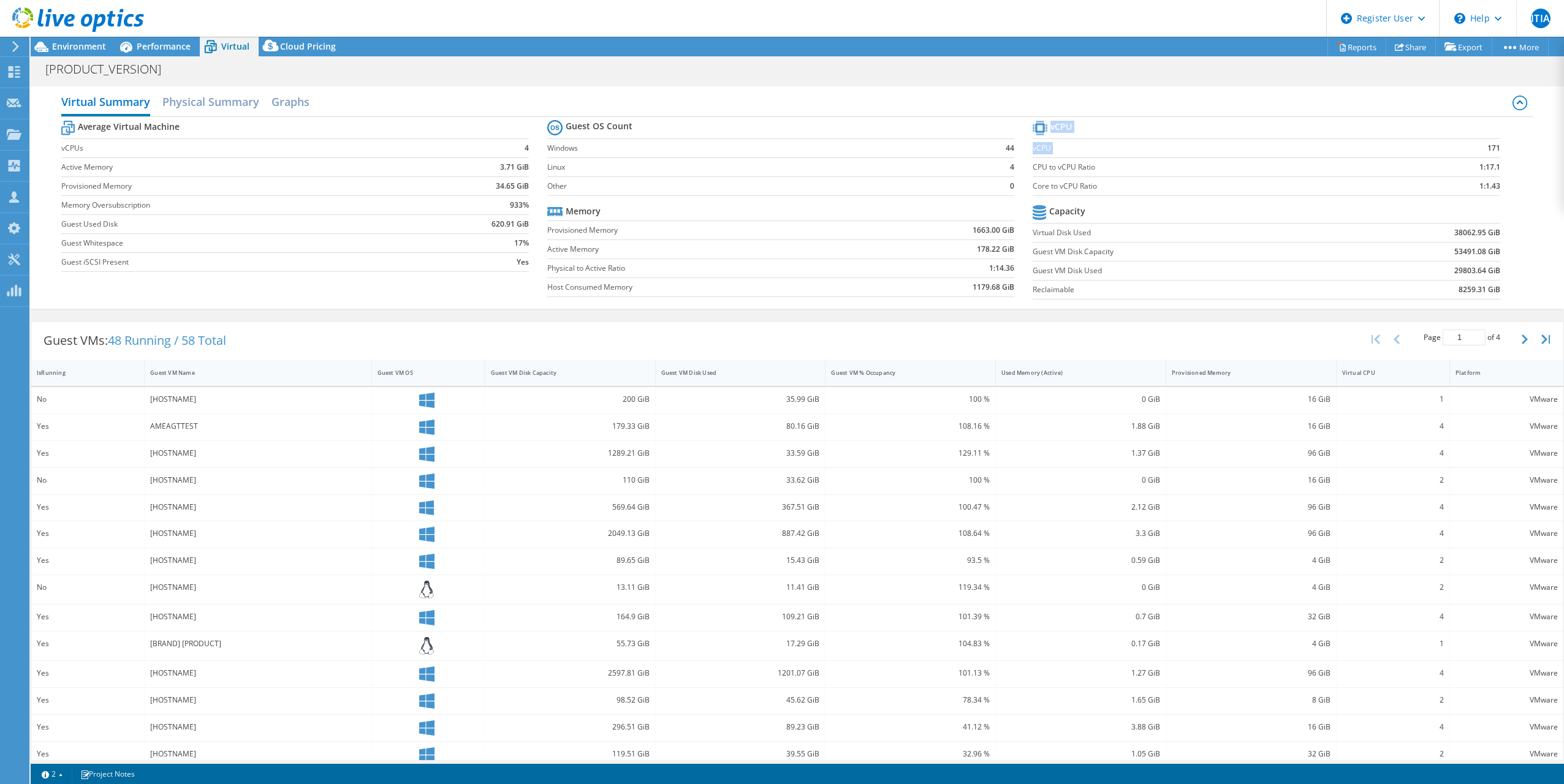 drag, startPoint x: 1475, startPoint y: 149, endPoint x: 1493, endPoint y: 145, distance: 18.439089 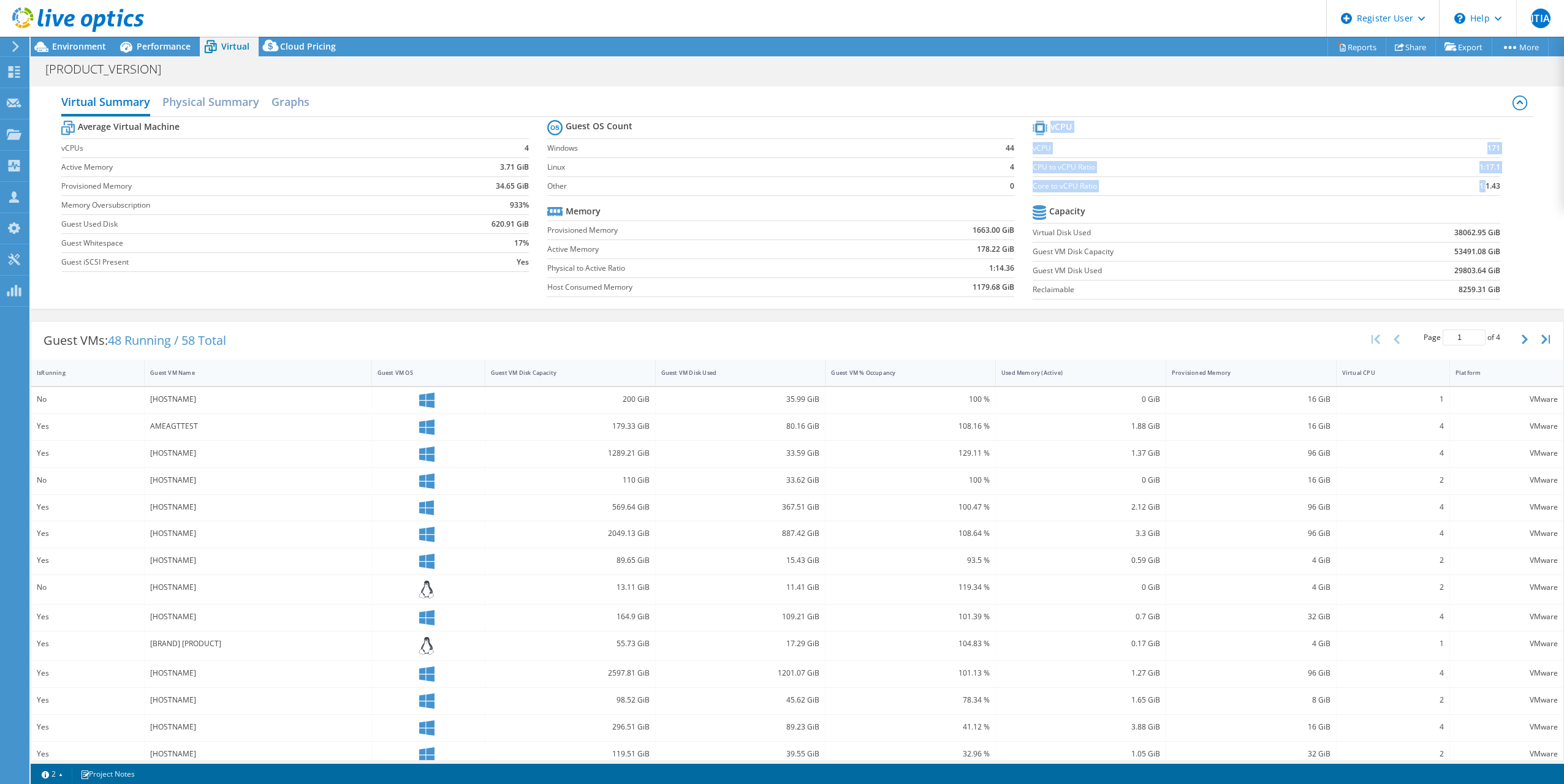 drag, startPoint x: 1477, startPoint y: 187, endPoint x: 1497, endPoint y: 179, distance: 21.540659 